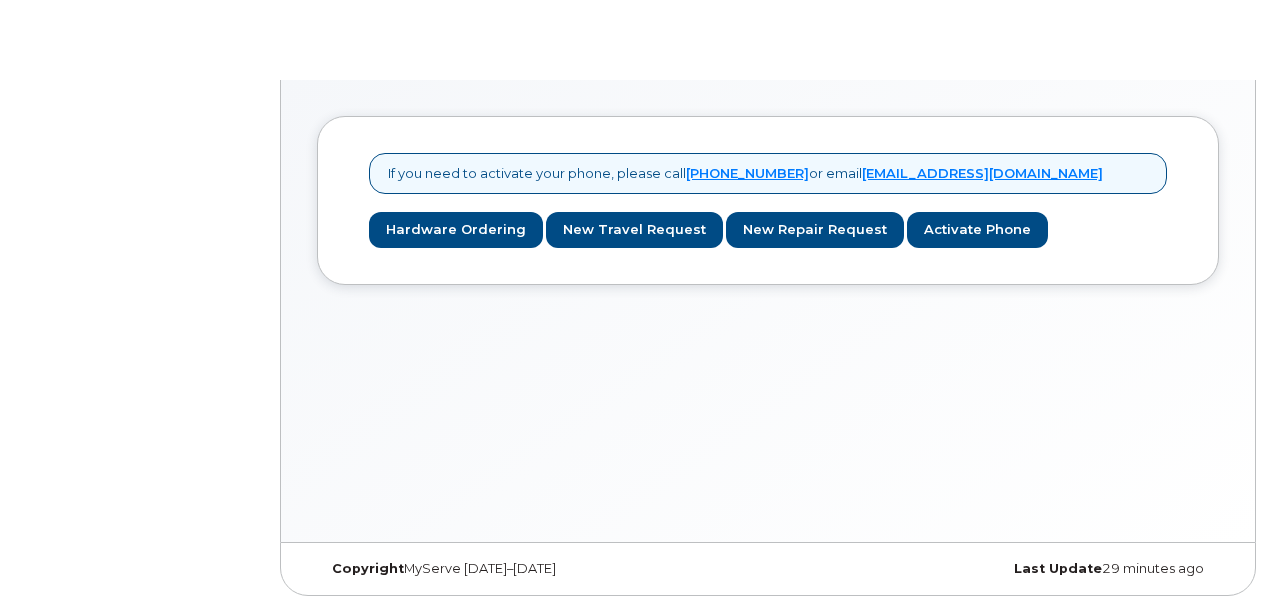 scroll, scrollTop: 0, scrollLeft: 0, axis: both 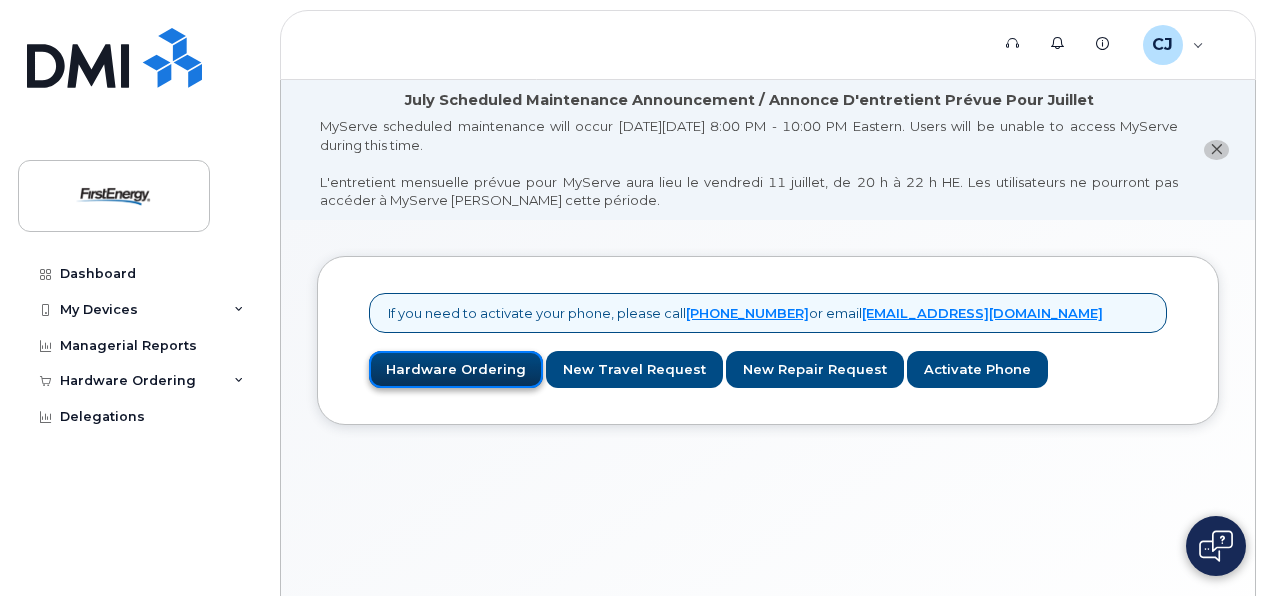 click on "Hardware Ordering" 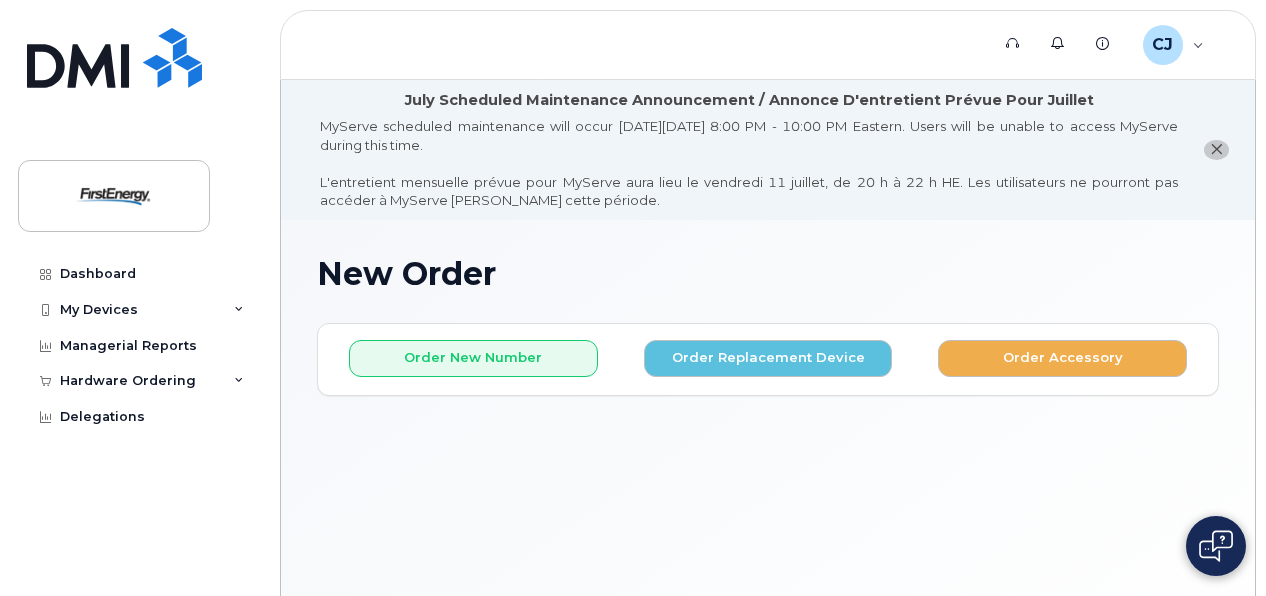 scroll, scrollTop: 100, scrollLeft: 0, axis: vertical 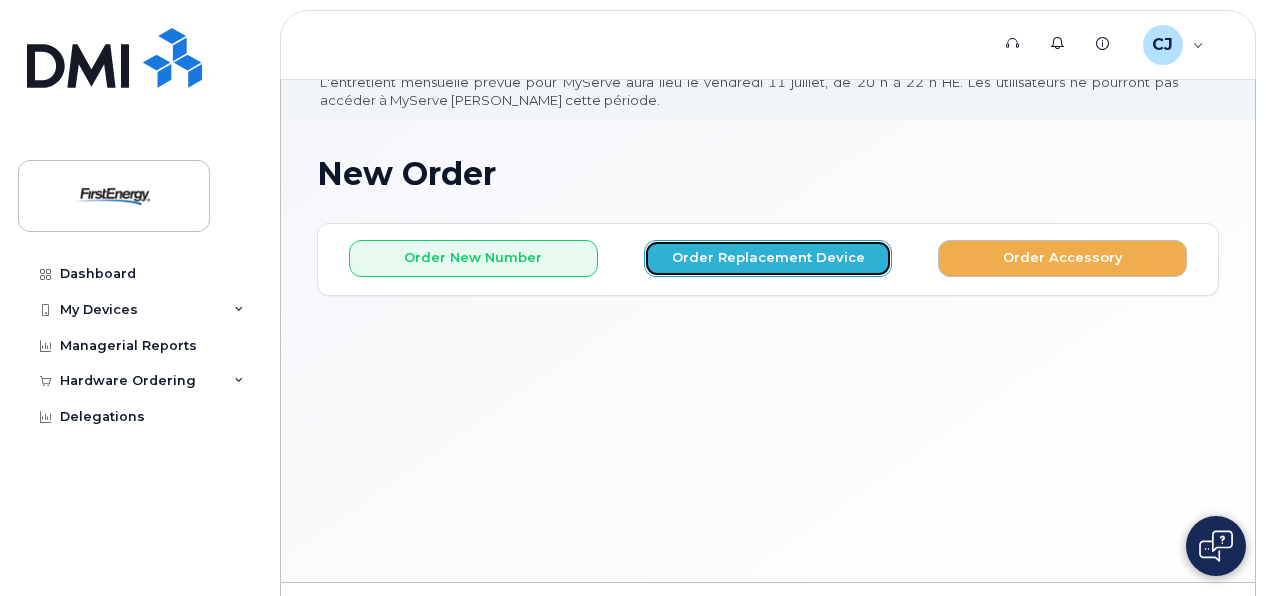 click on "Order Replacement Device" 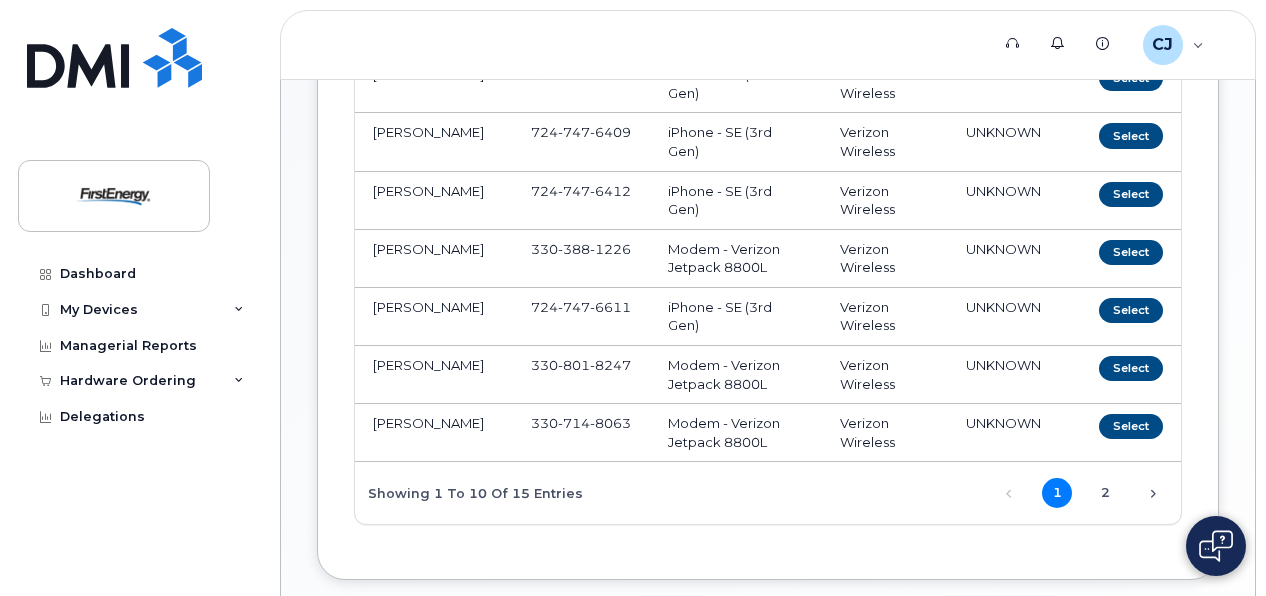 scroll, scrollTop: 700, scrollLeft: 0, axis: vertical 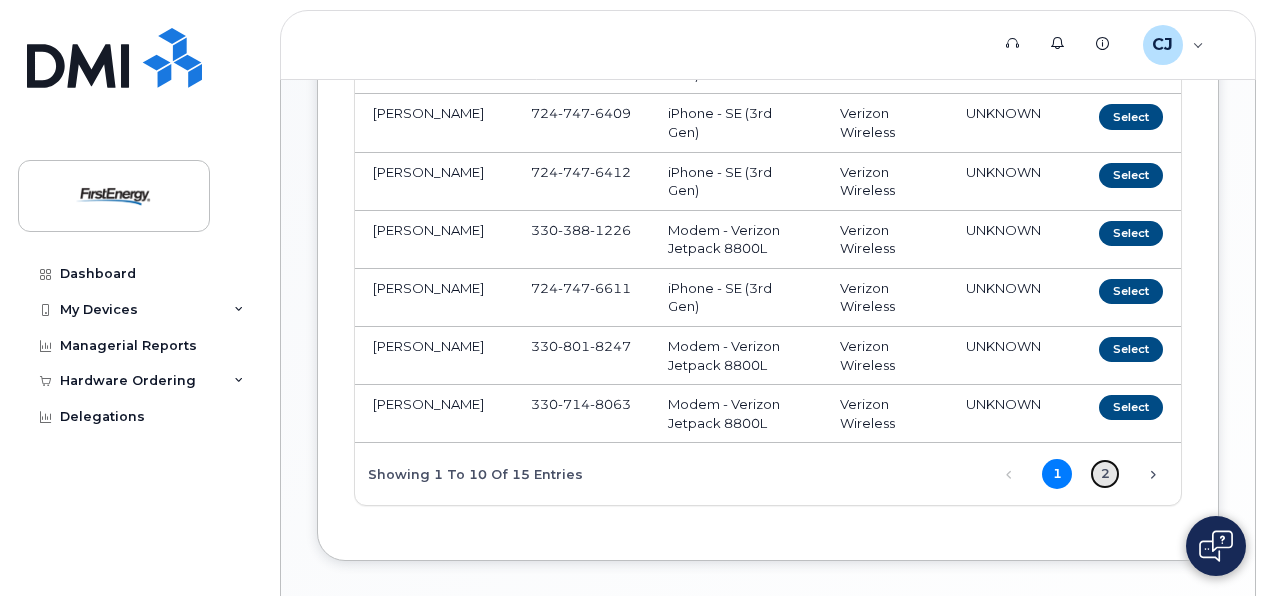 click on "2" 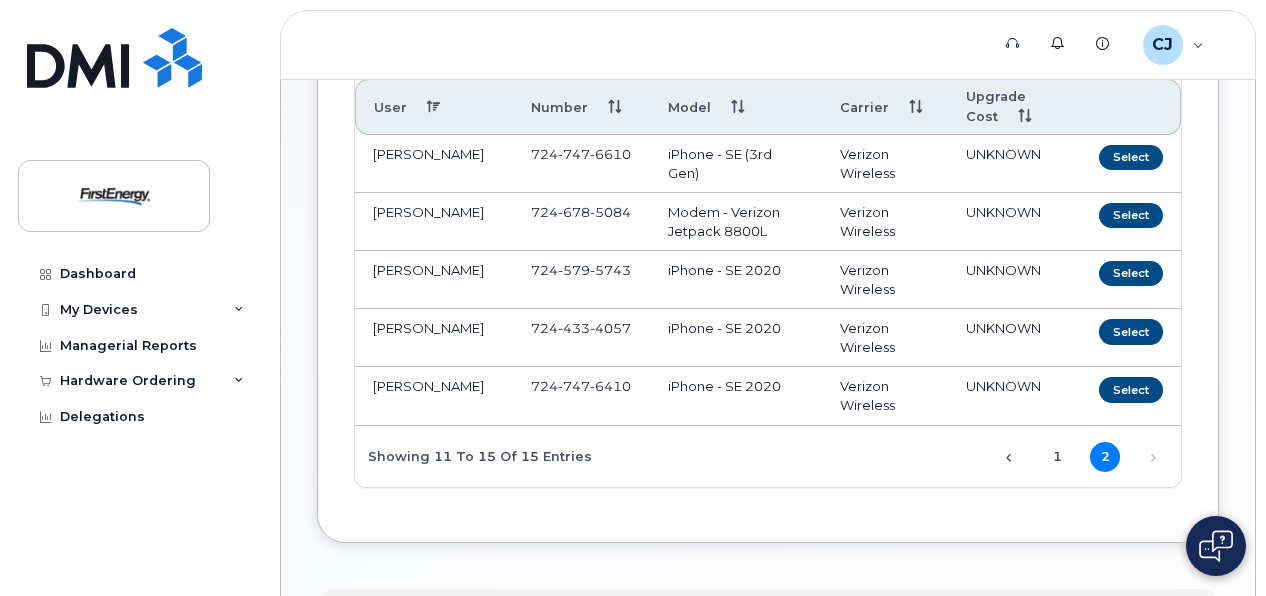 scroll, scrollTop: 400, scrollLeft: 0, axis: vertical 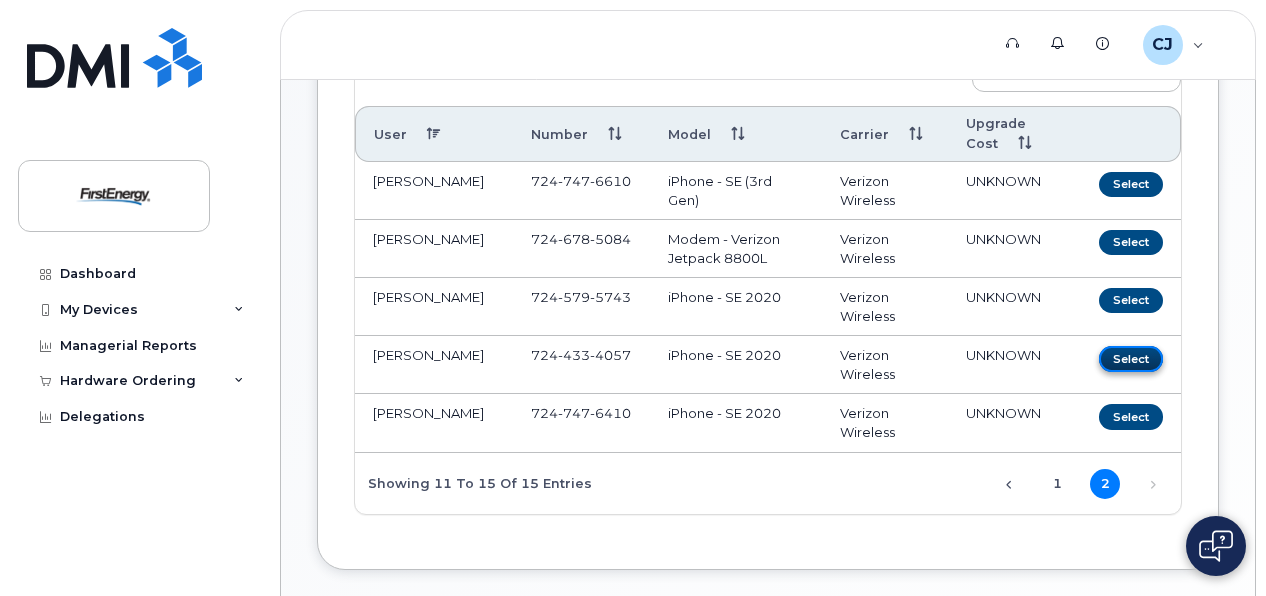 click on "Select" 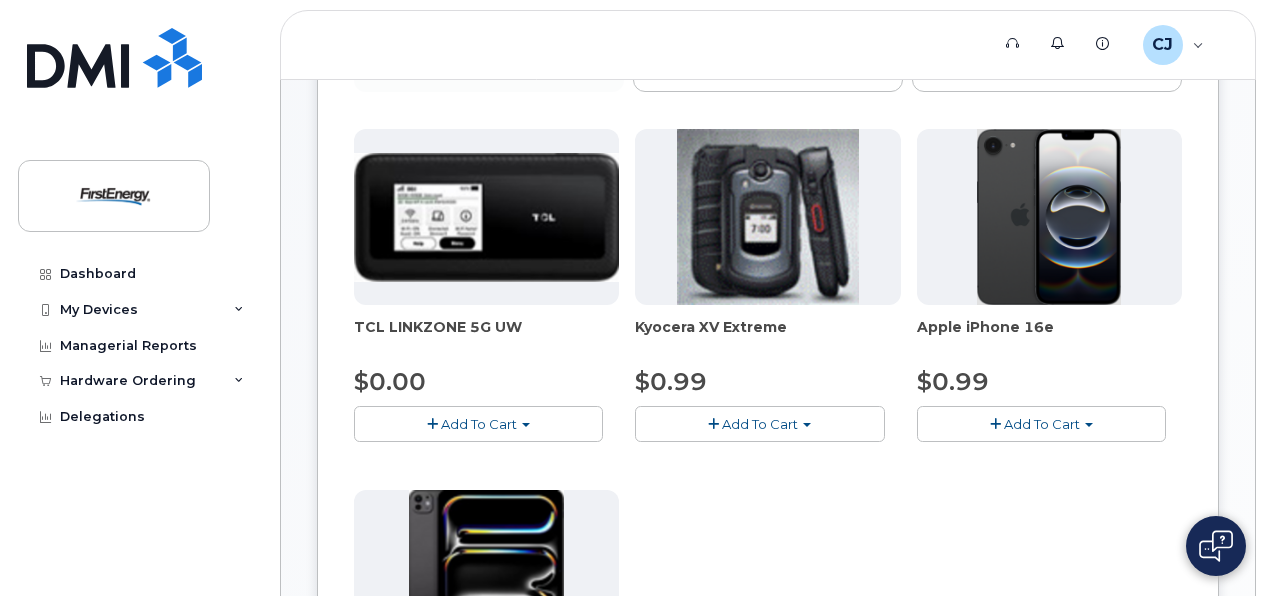 scroll, scrollTop: 400, scrollLeft: 0, axis: vertical 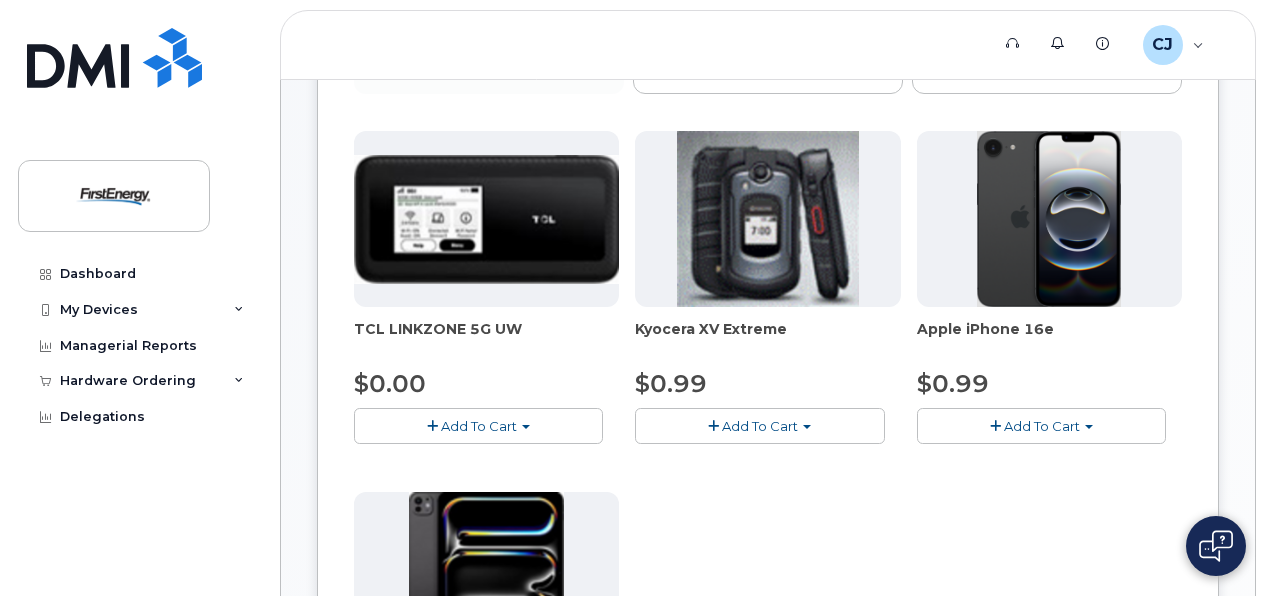 click on "Add To Cart" 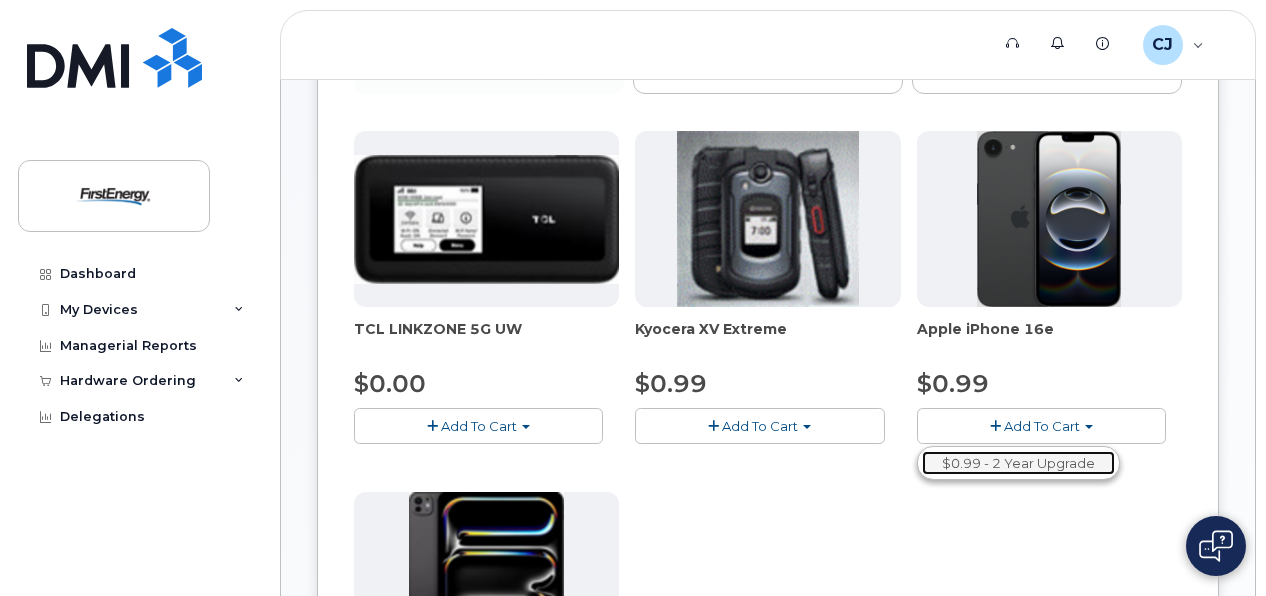 click on "$0.99 - 2 Year Upgrade" 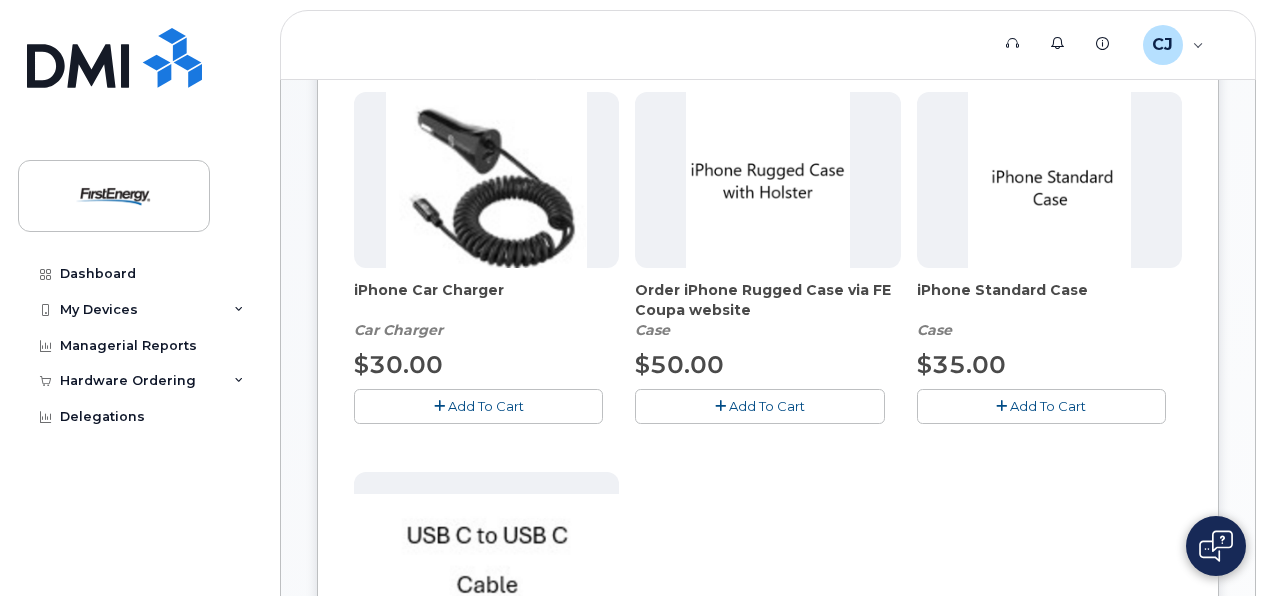 scroll, scrollTop: 400, scrollLeft: 0, axis: vertical 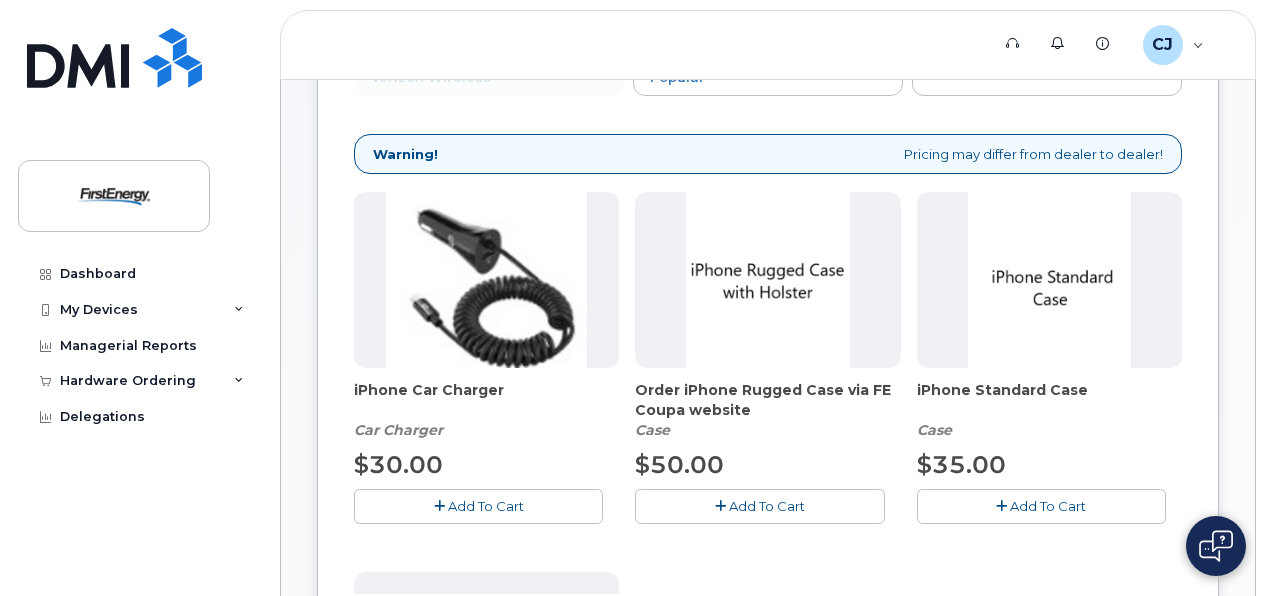 click on "Add To Cart" 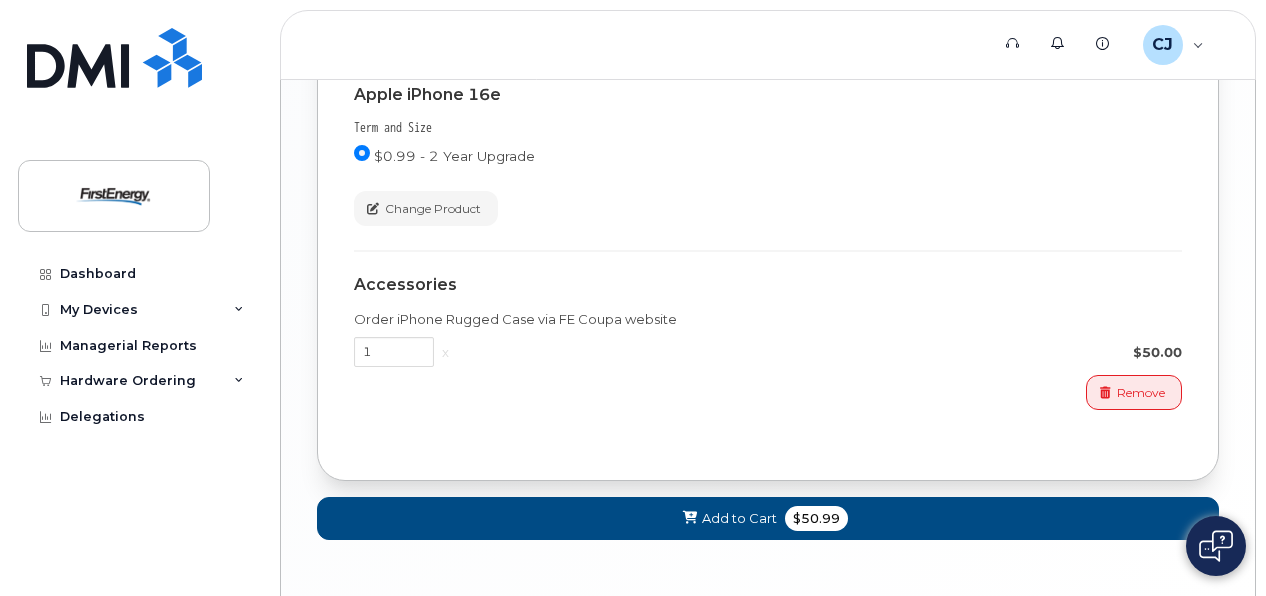 scroll, scrollTop: 1870, scrollLeft: 0, axis: vertical 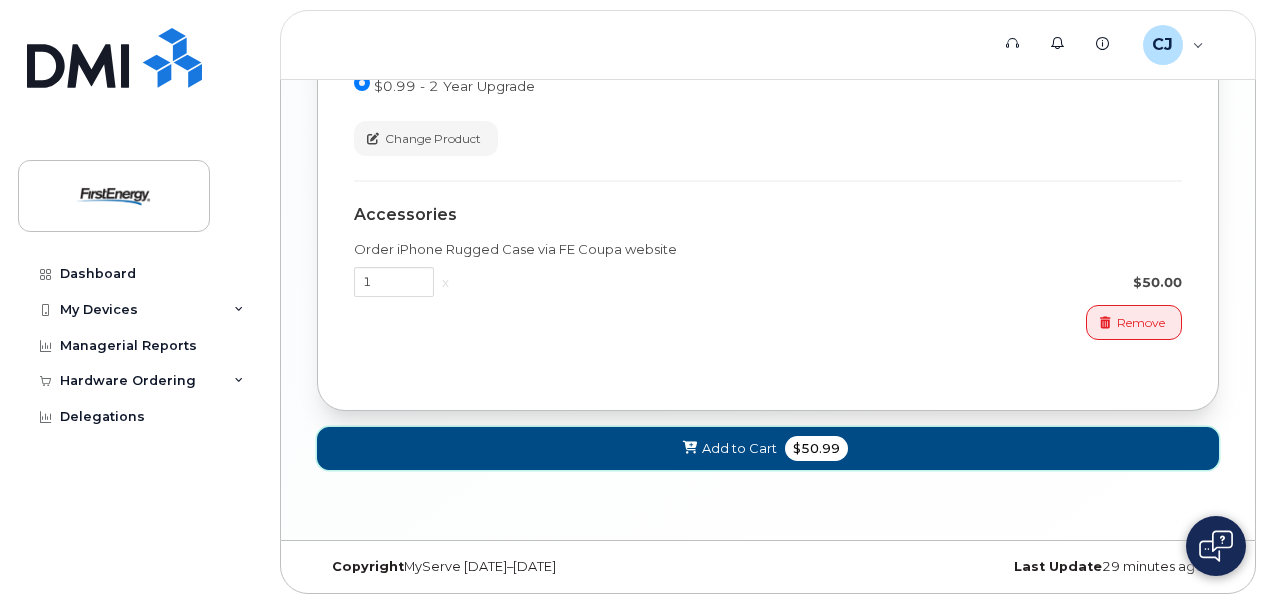 click on "Add to Cart" 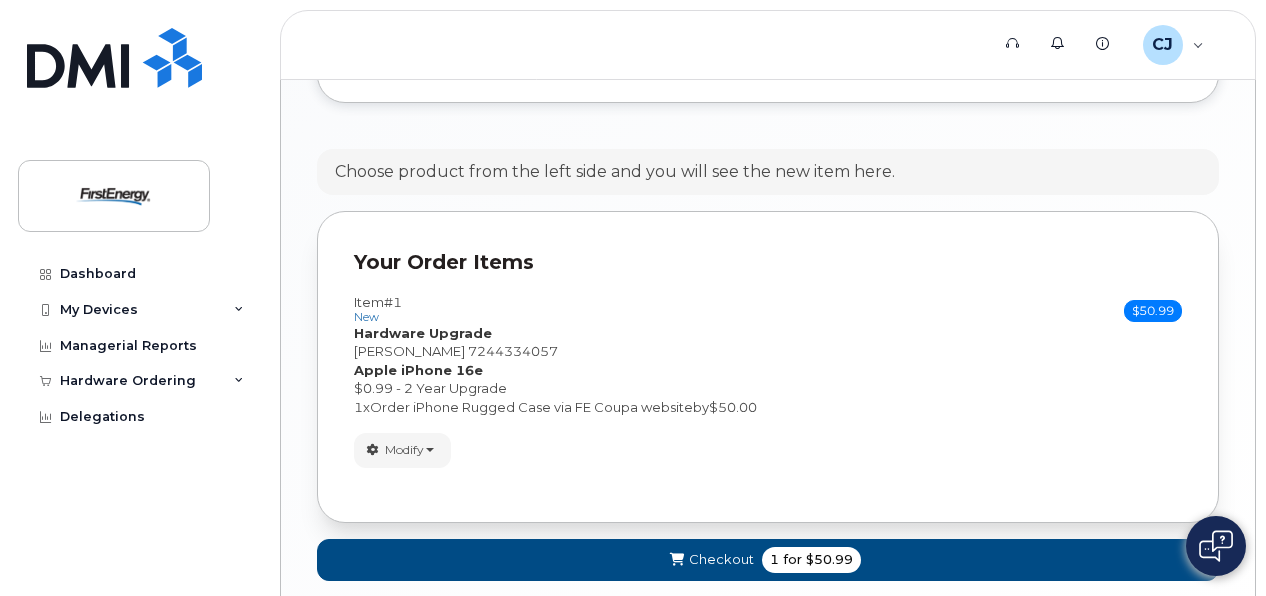 scroll, scrollTop: 1332, scrollLeft: 0, axis: vertical 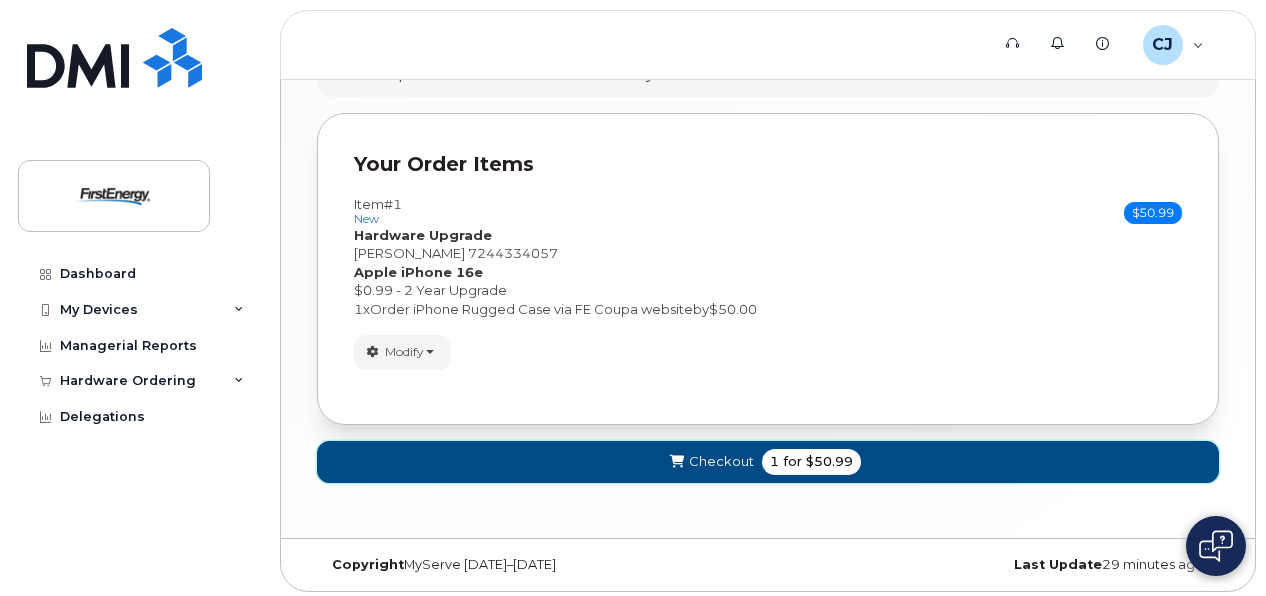click on "Checkout
1
for
$50.99" 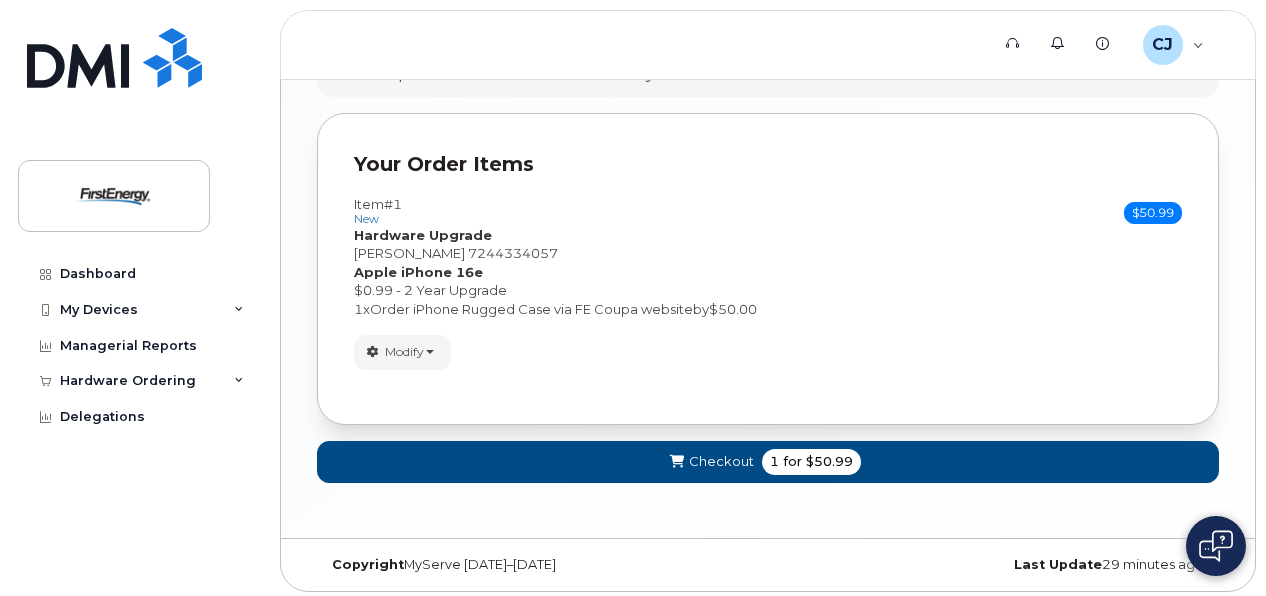 scroll, scrollTop: 149, scrollLeft: 0, axis: vertical 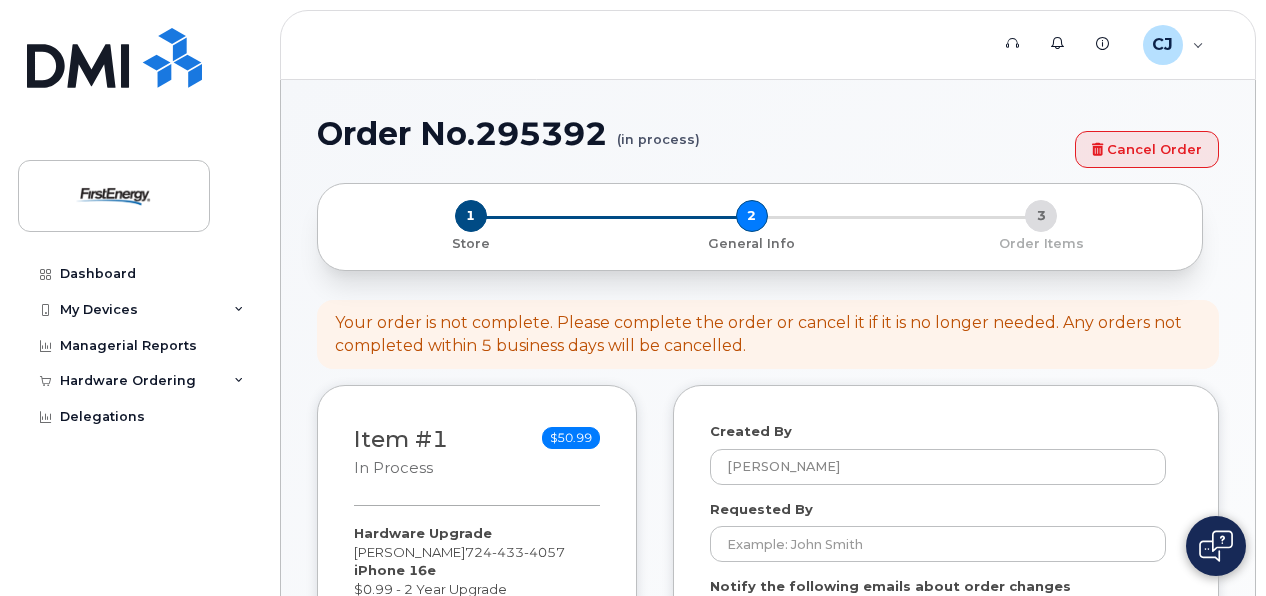 select 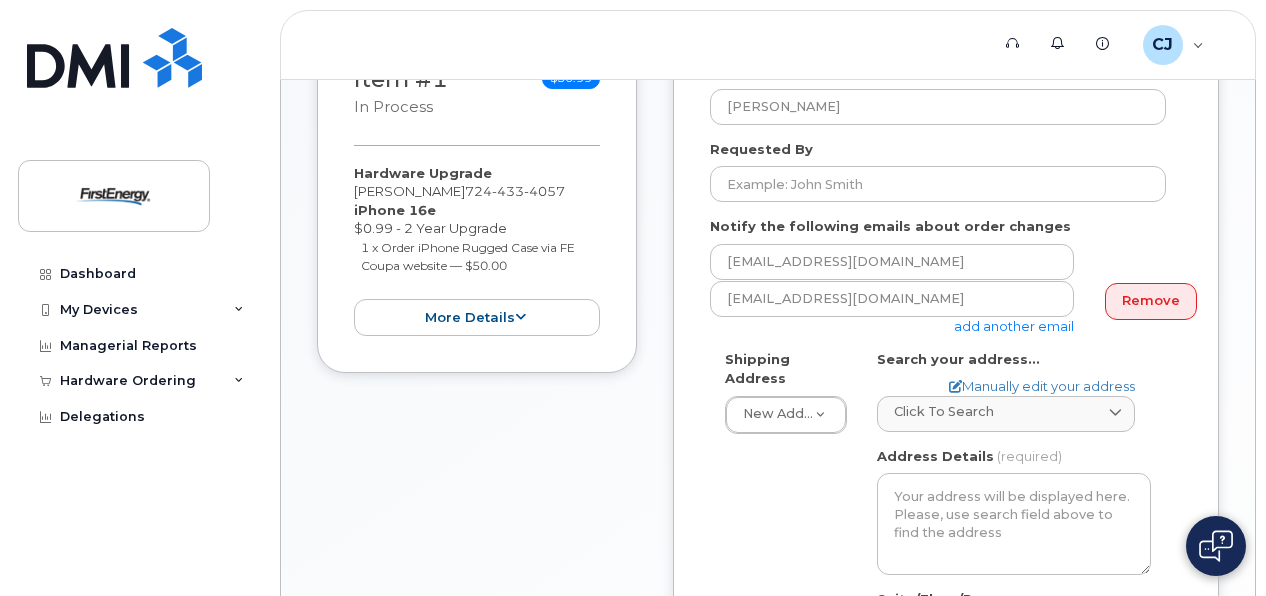 scroll, scrollTop: 600, scrollLeft: 0, axis: vertical 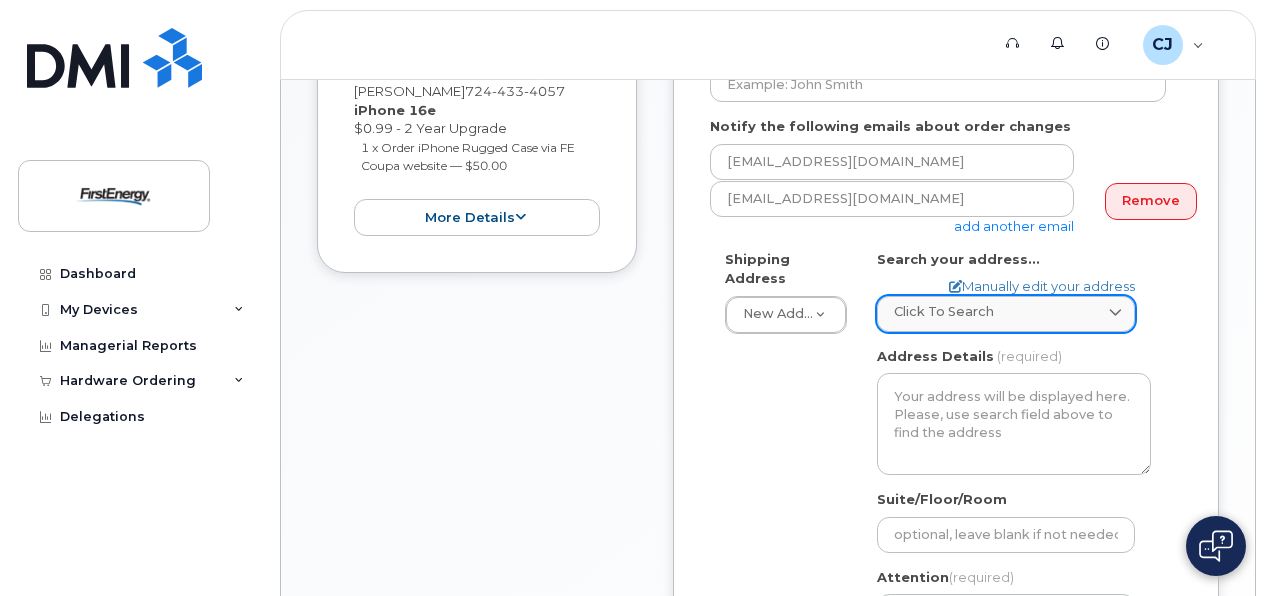 click 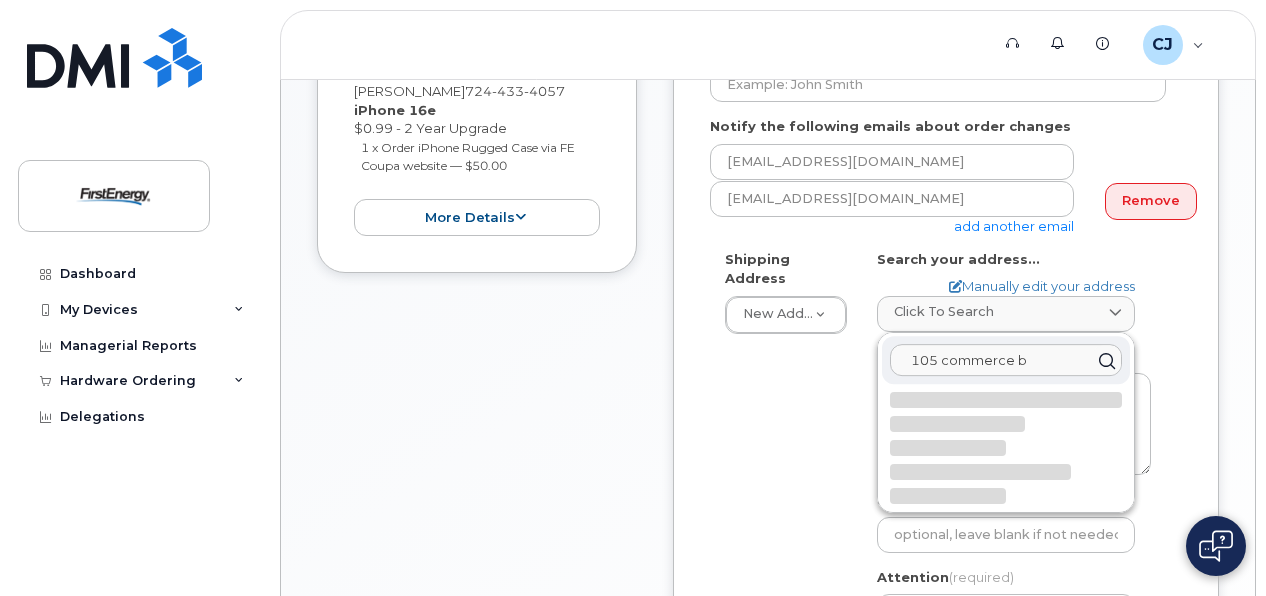scroll, scrollTop: 0, scrollLeft: 0, axis: both 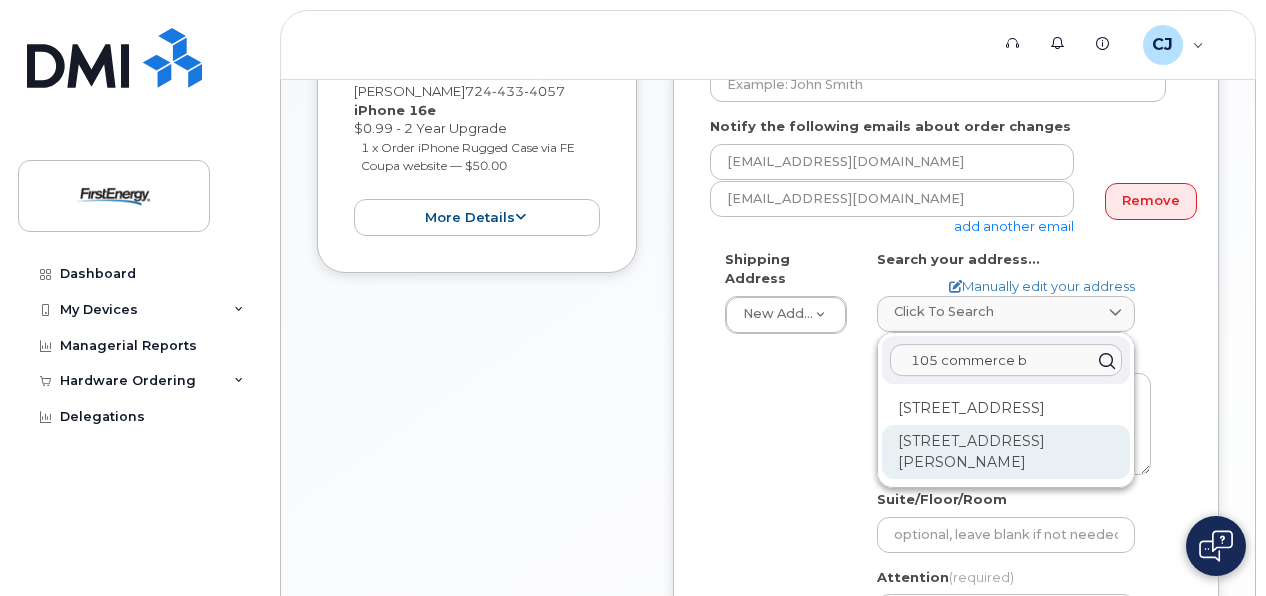type on "105 commerce b" 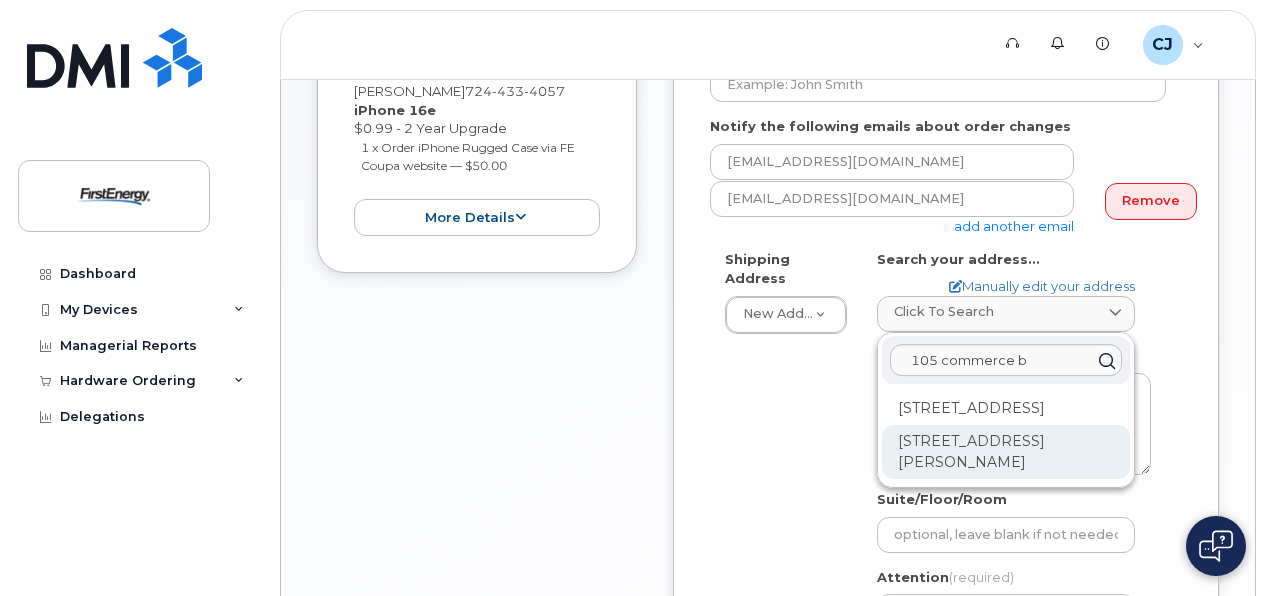 click on "105 Commerce Blvd Lawrence PA 15055-1013" 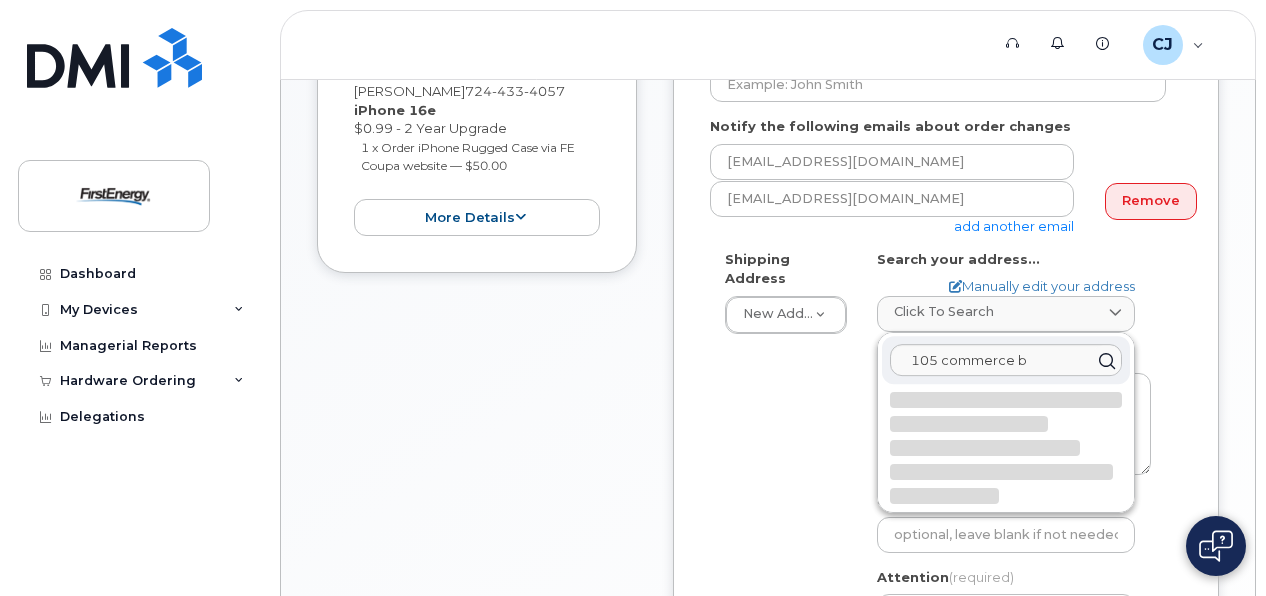 select 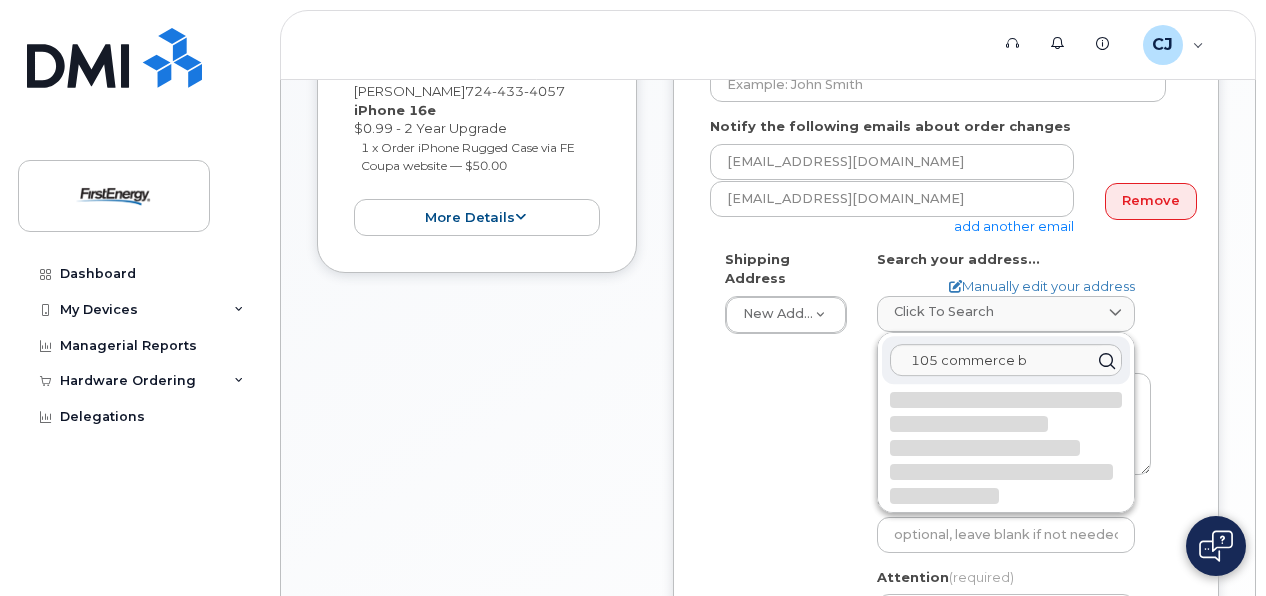 type on "105 Commerce Blvd
LAWRENCE PA 15055-1013
UNITED STATES" 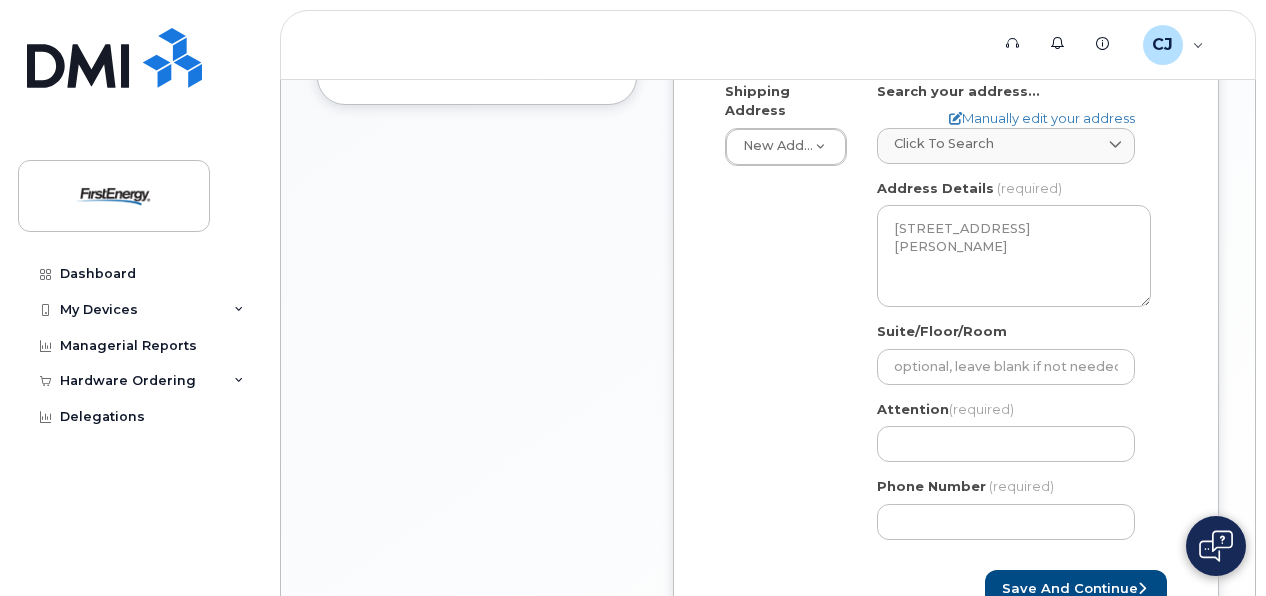 scroll, scrollTop: 800, scrollLeft: 0, axis: vertical 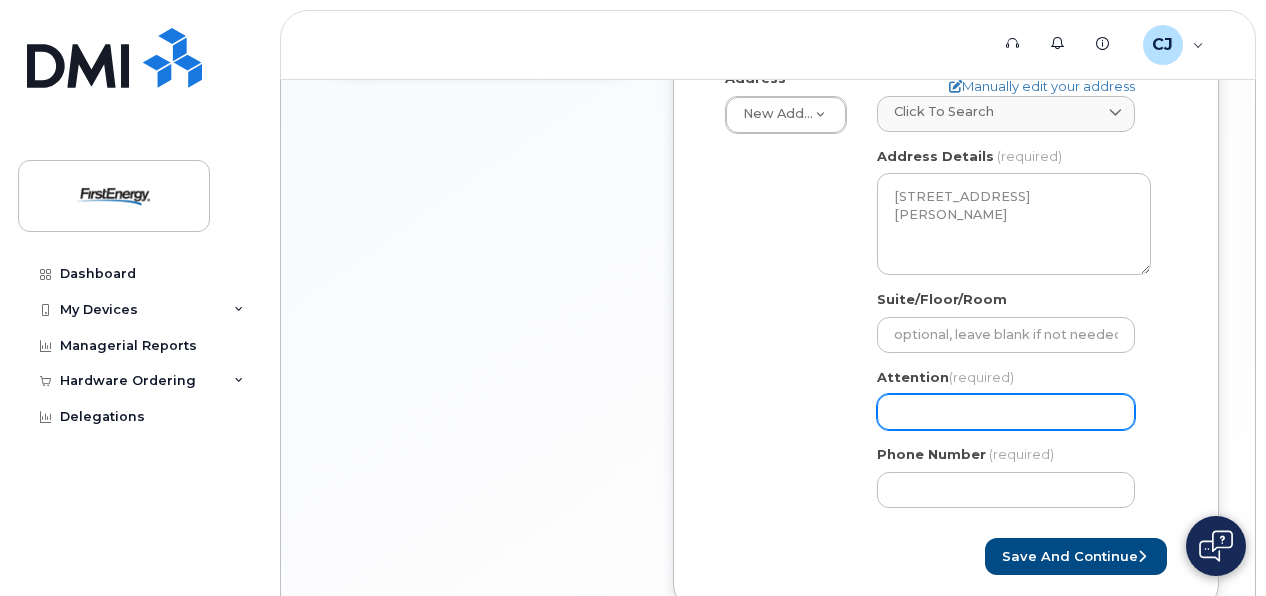 click on "Attention
(required)" 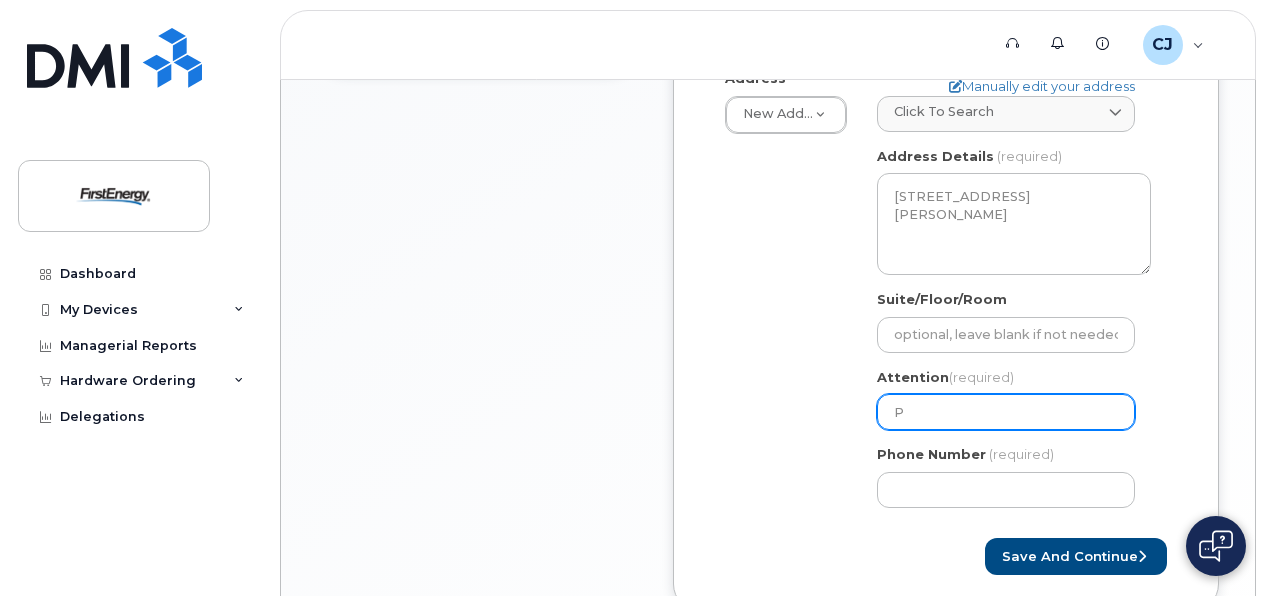 select 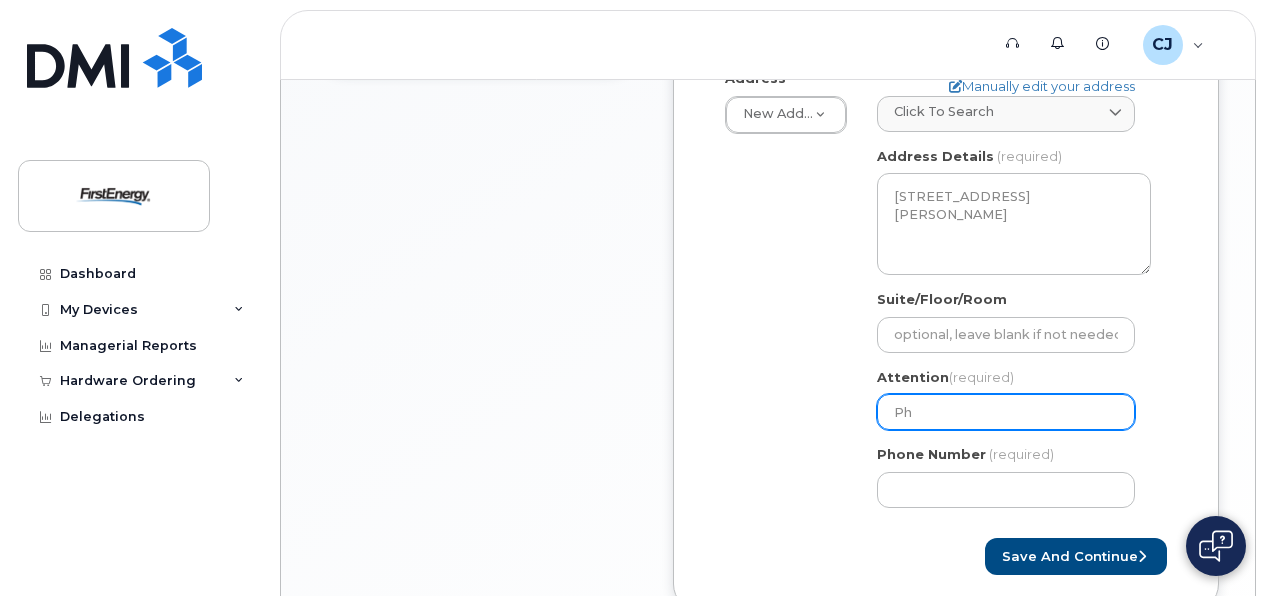 select 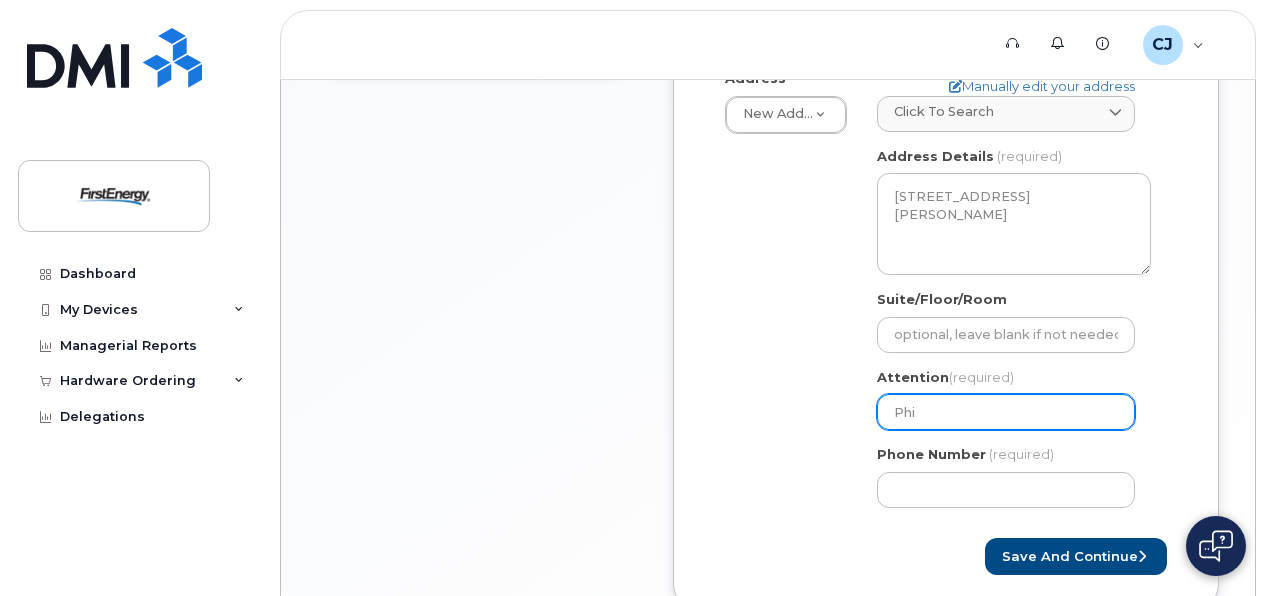 select 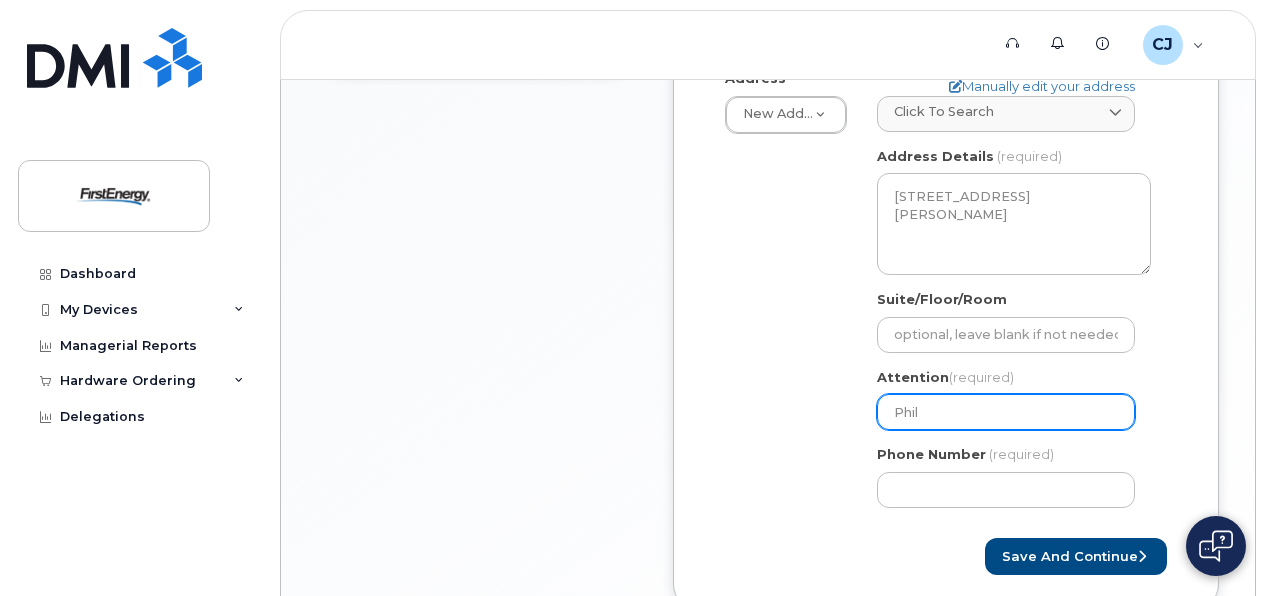 type on "Phil" 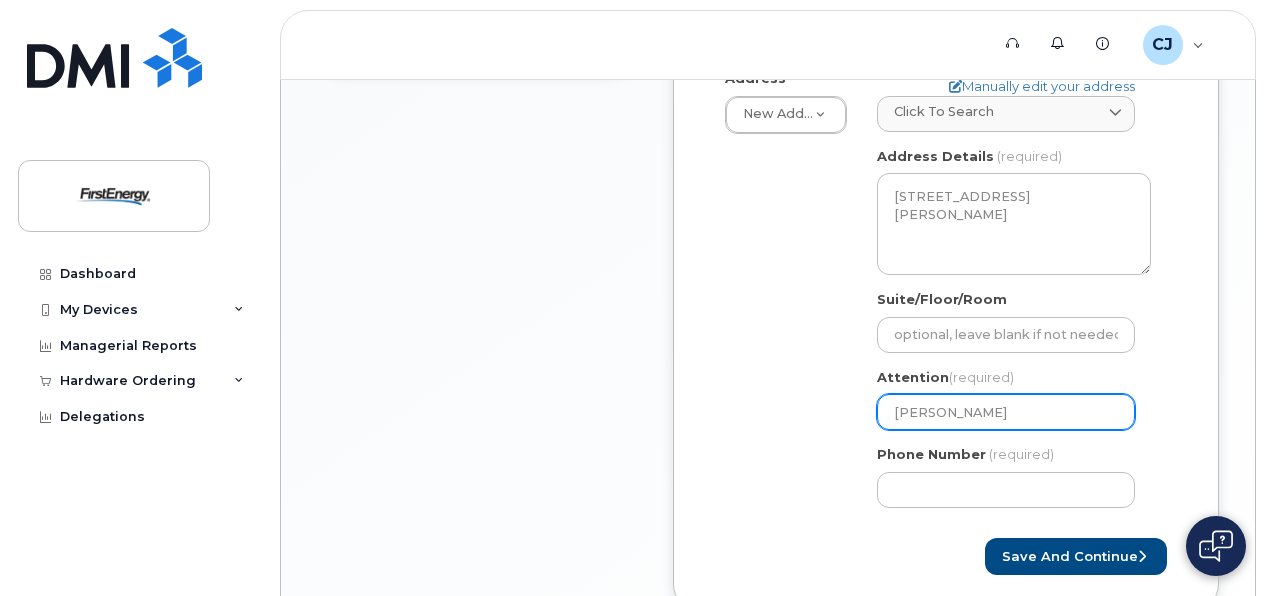 select 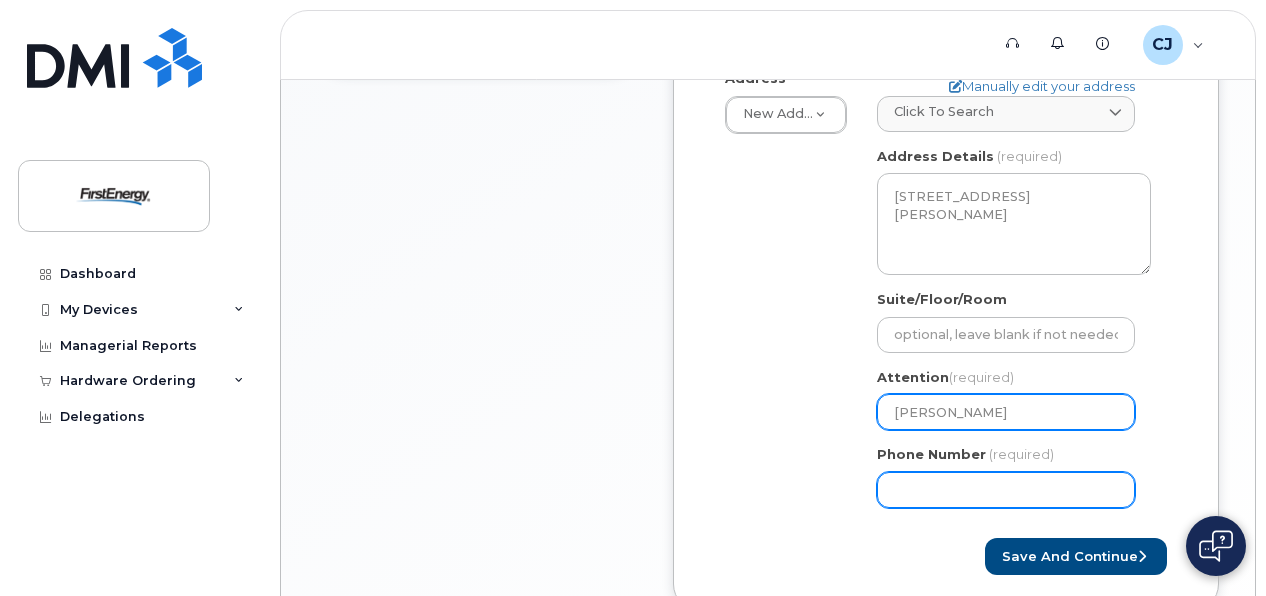 type on "[PERSON_NAME]" 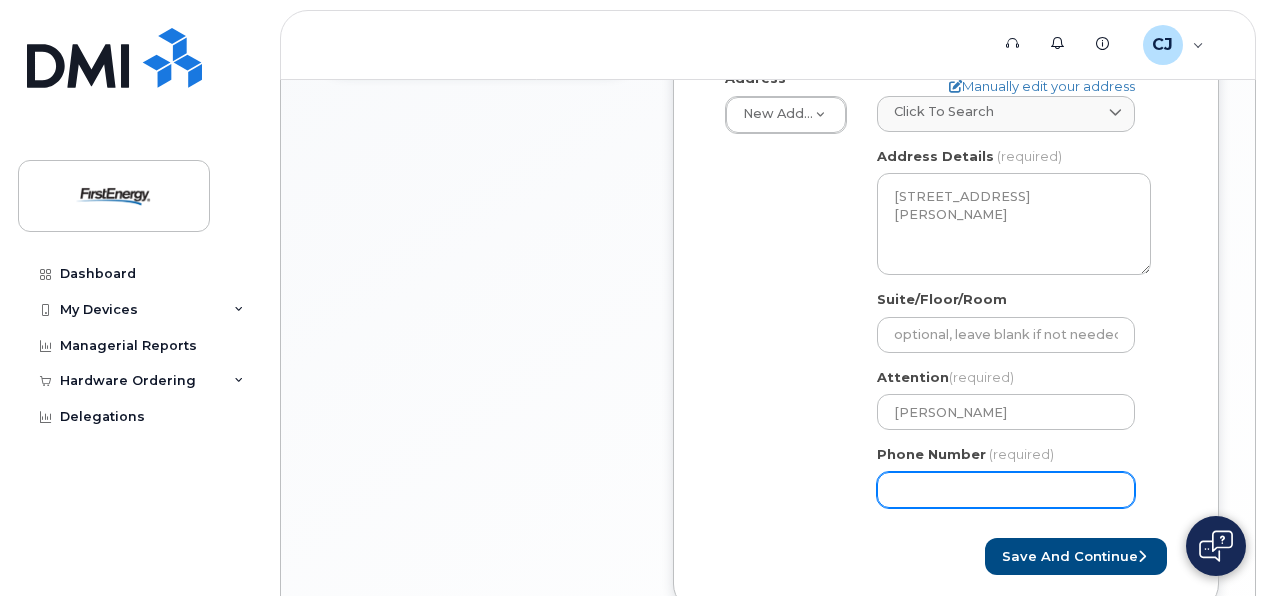 click on "Phone Number" 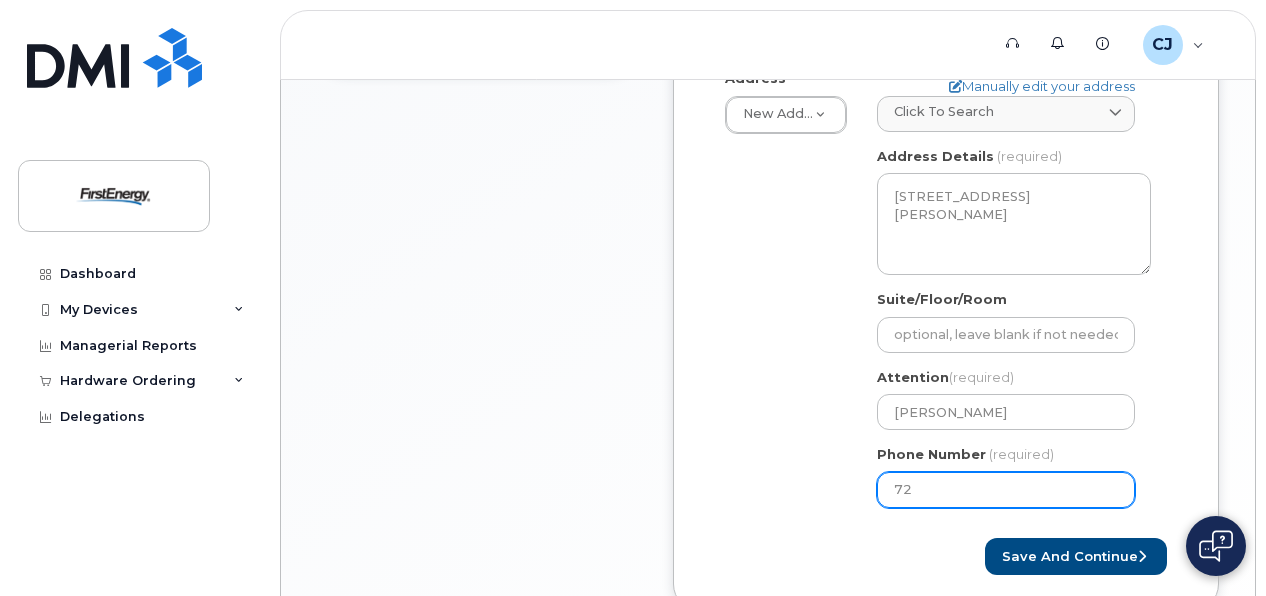 type on "724" 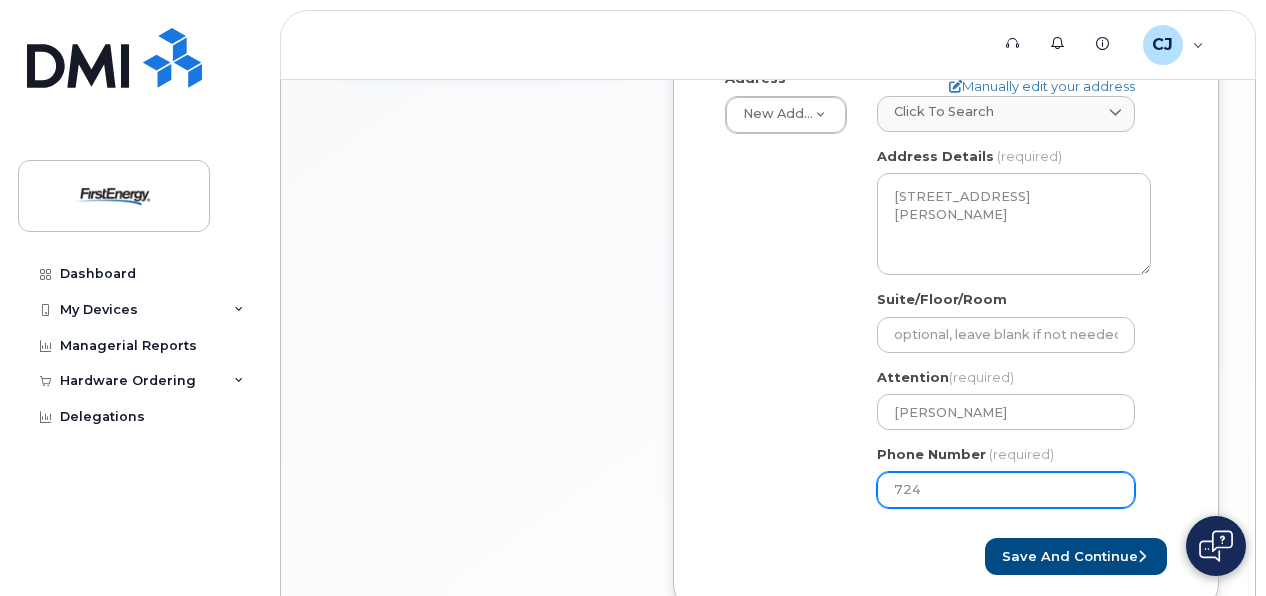type 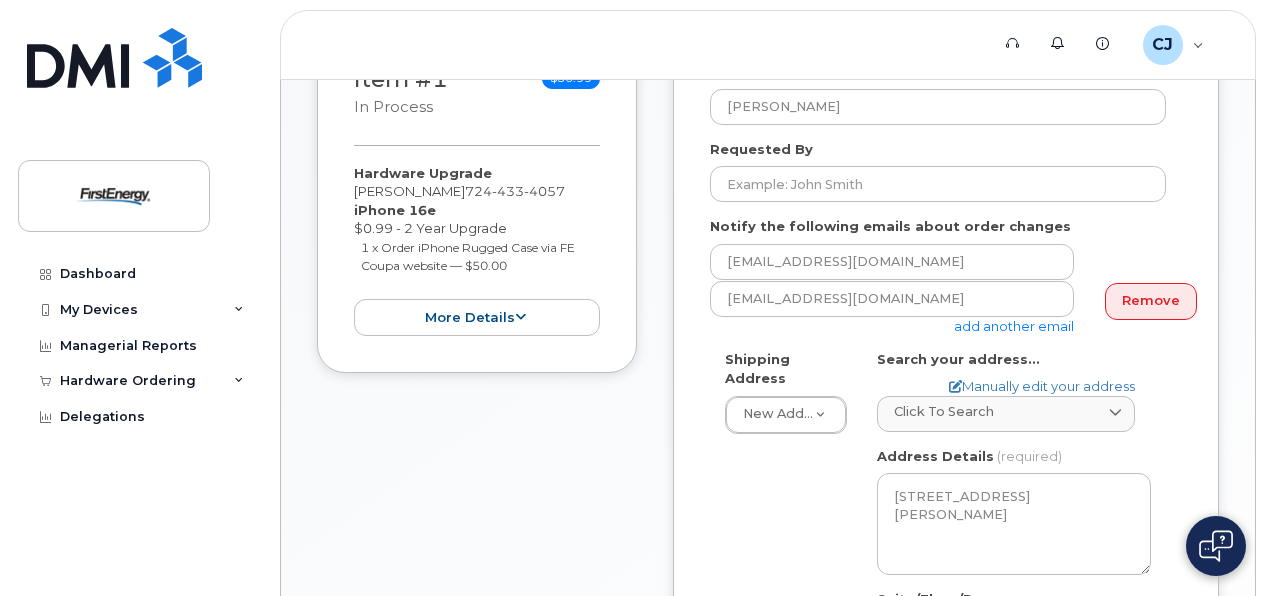 scroll, scrollTop: 400, scrollLeft: 0, axis: vertical 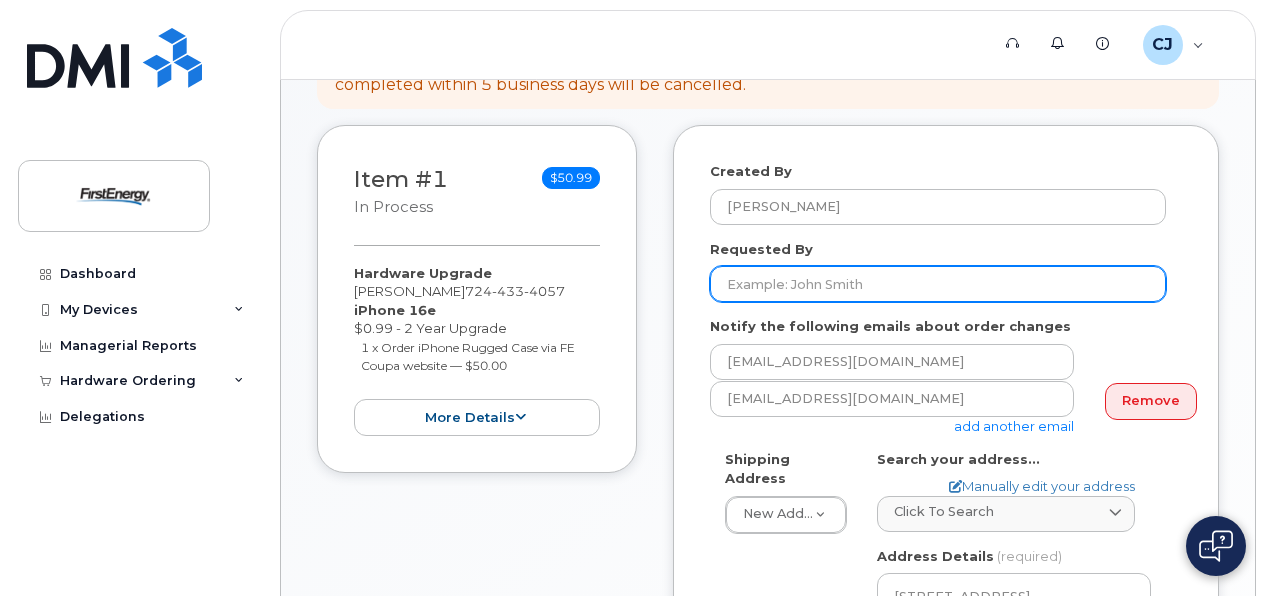 click on "Requested By" 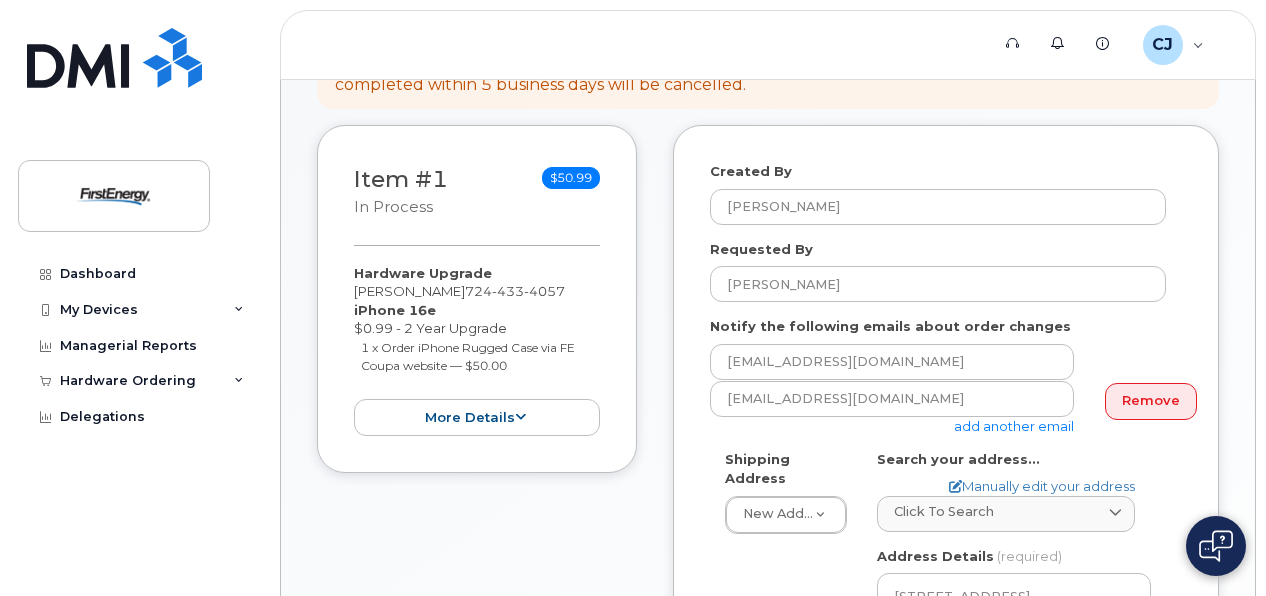 click on "Notify the following emails about order changes
pcarter@firstenergycorp.com
jwcole@firstenergycorp.com
add another email
Remove" 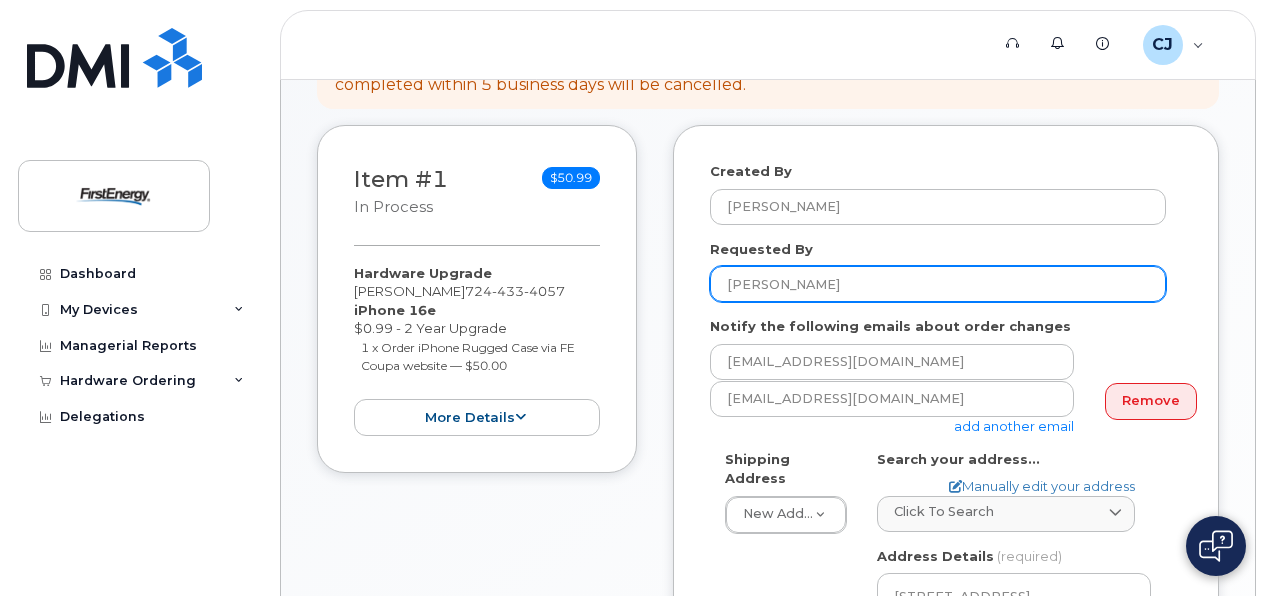 click on "John Cole" 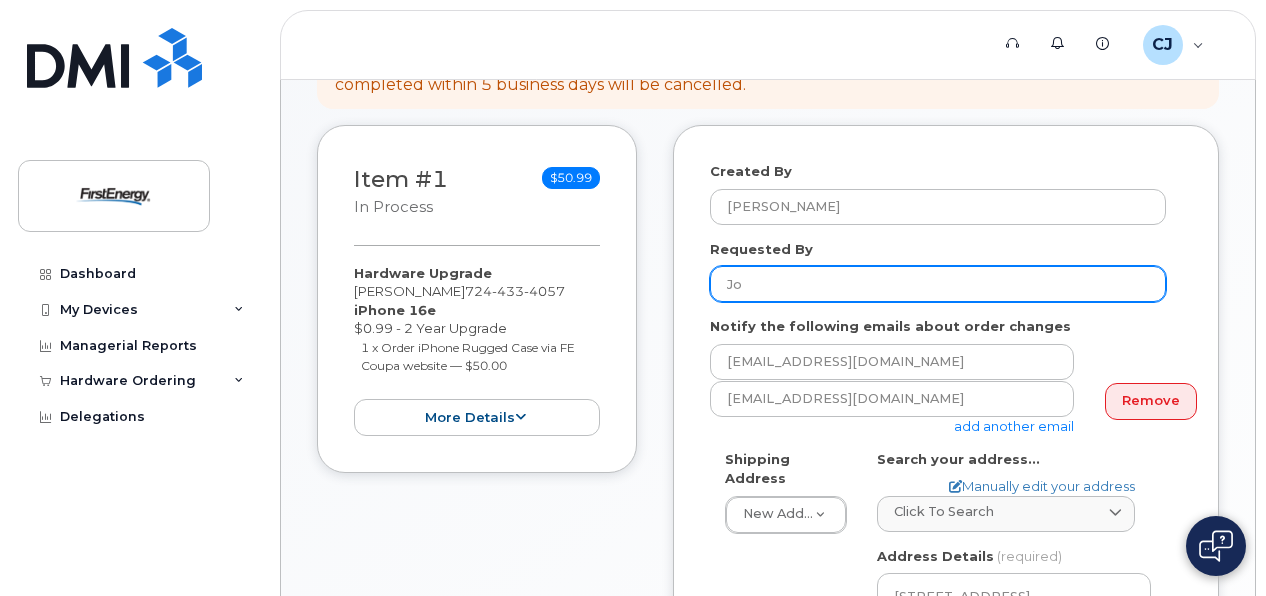 type on "J" 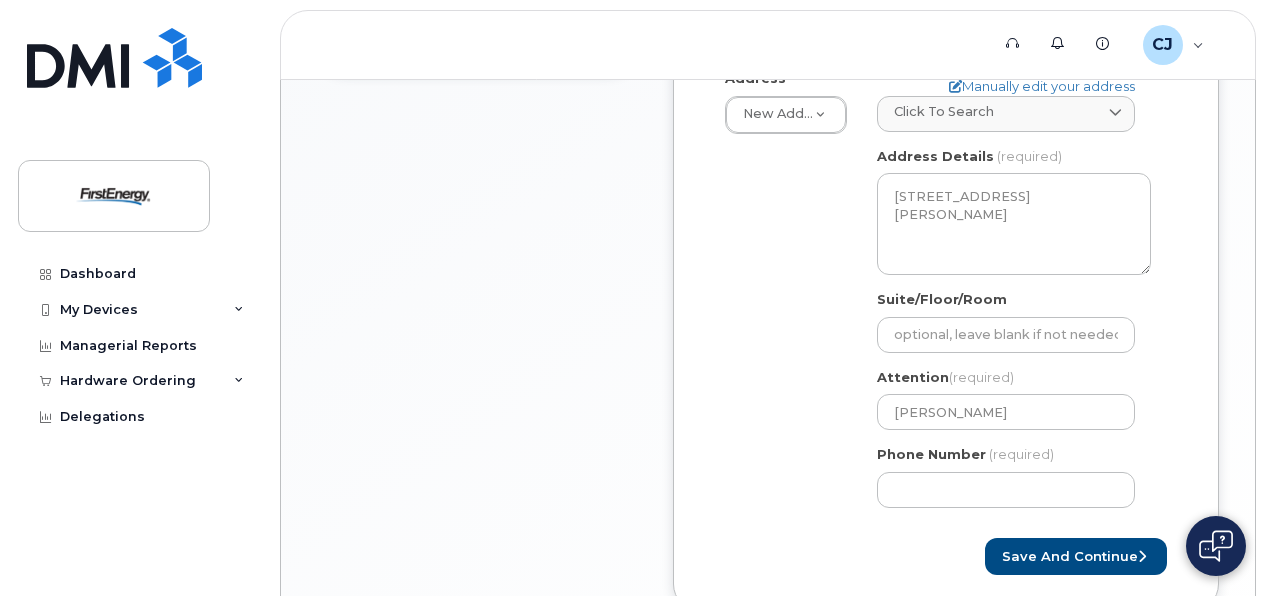 scroll, scrollTop: 900, scrollLeft: 0, axis: vertical 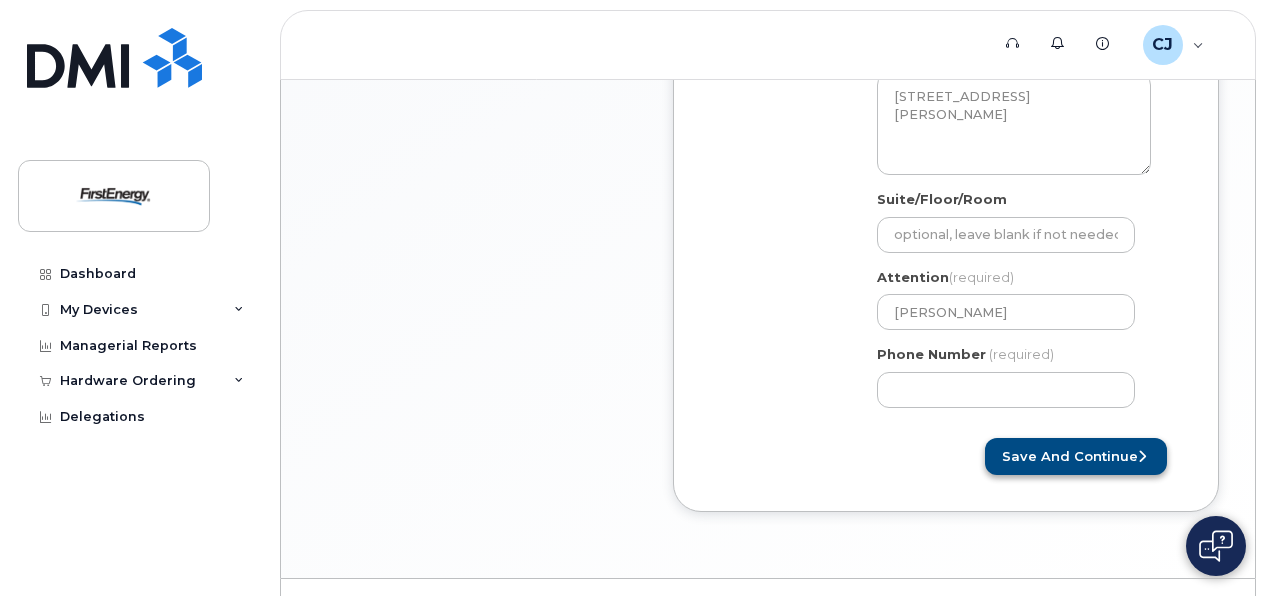 type on "Phil Carter" 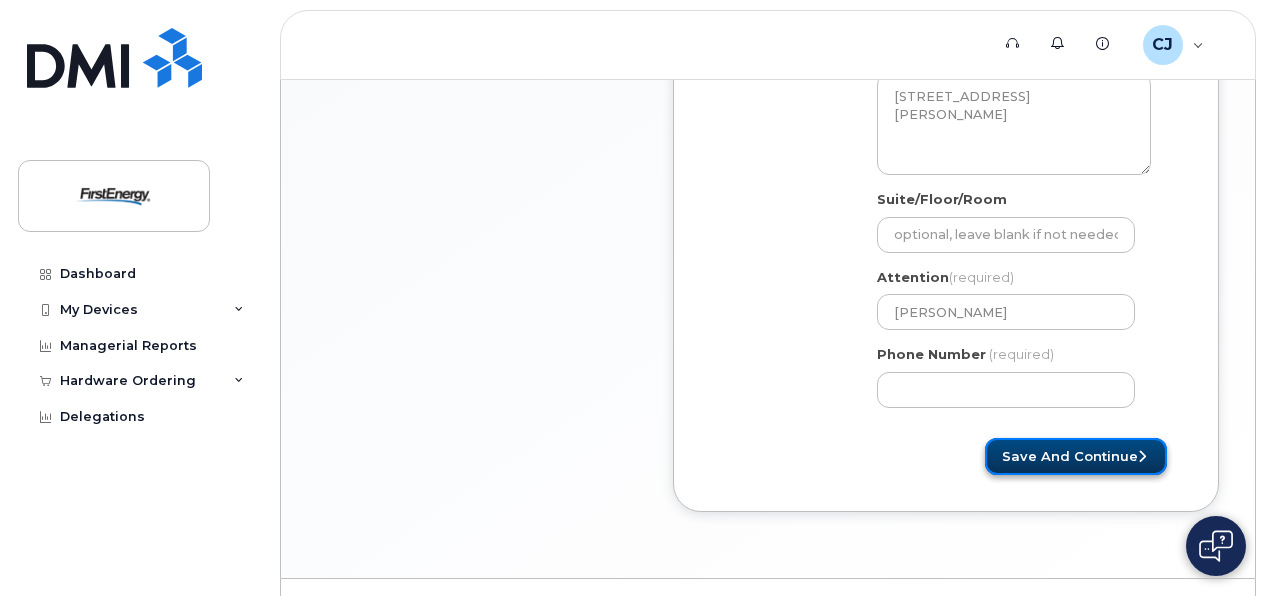 click on "Save and Continue" 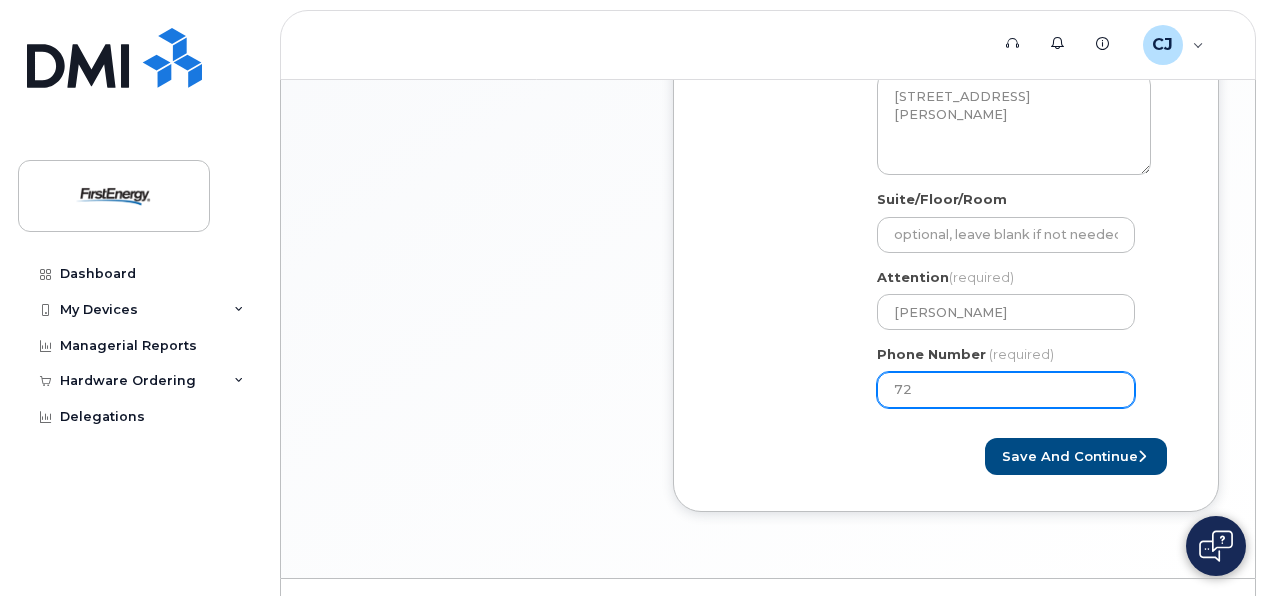 type on "7" 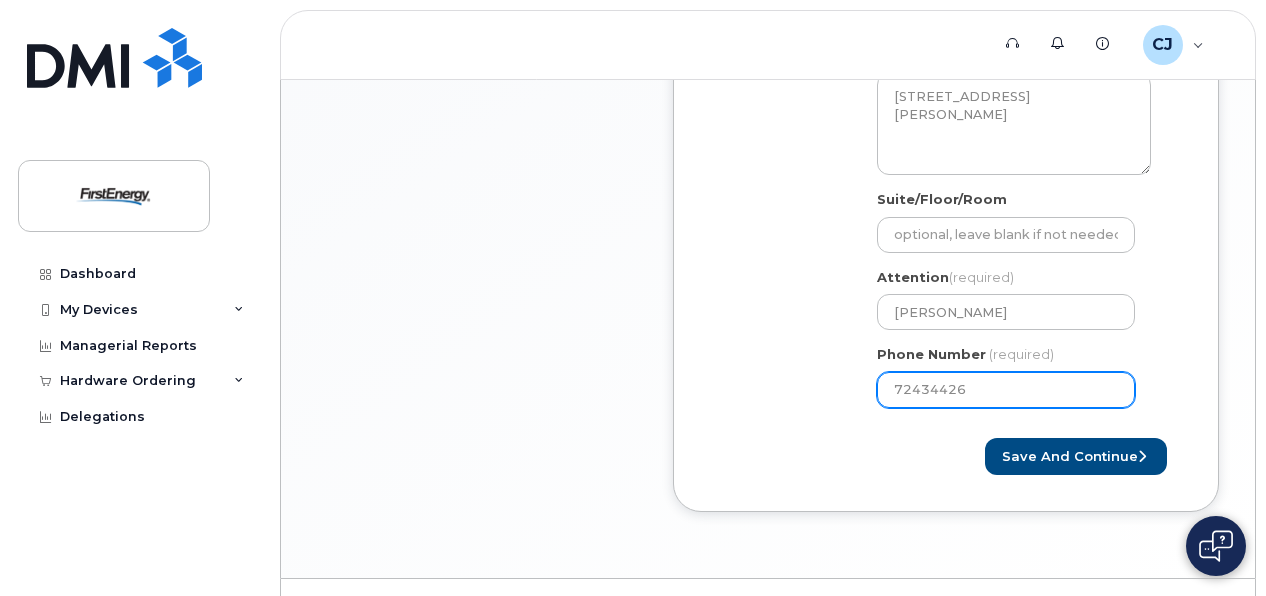 type on "724344265" 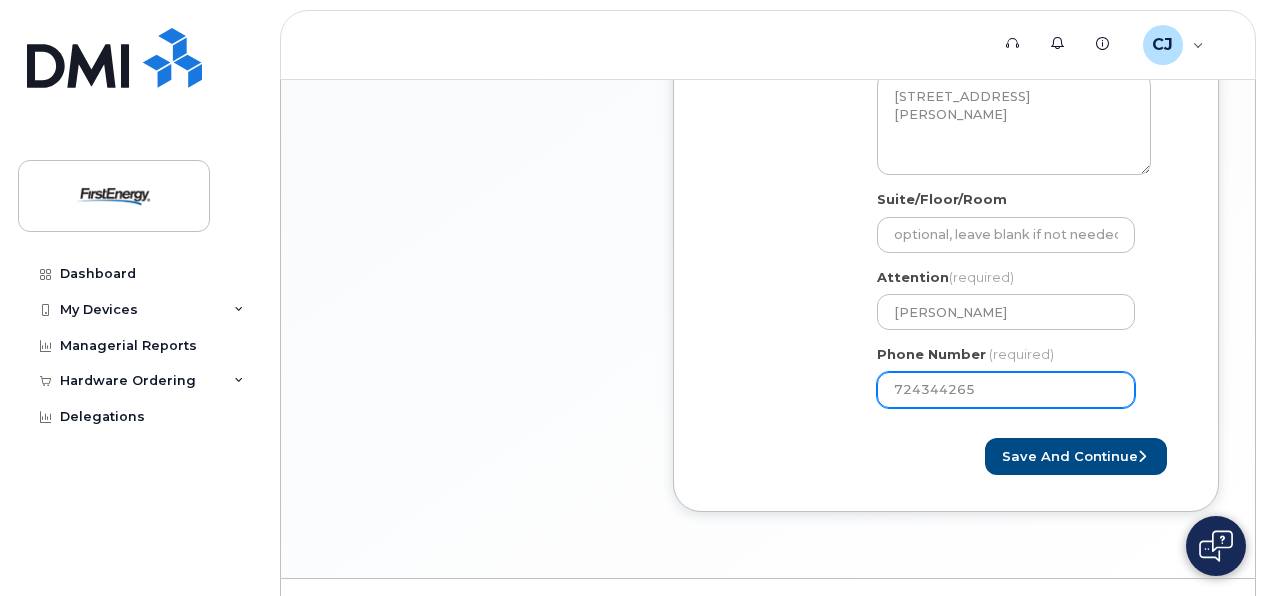 select 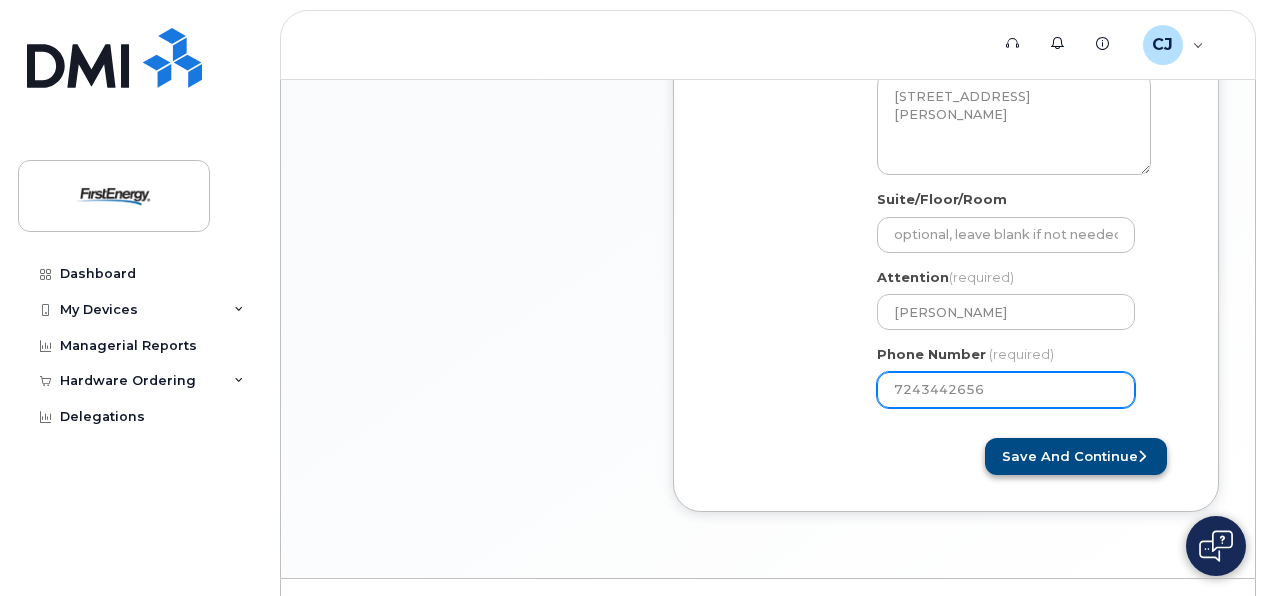 type on "7243442656" 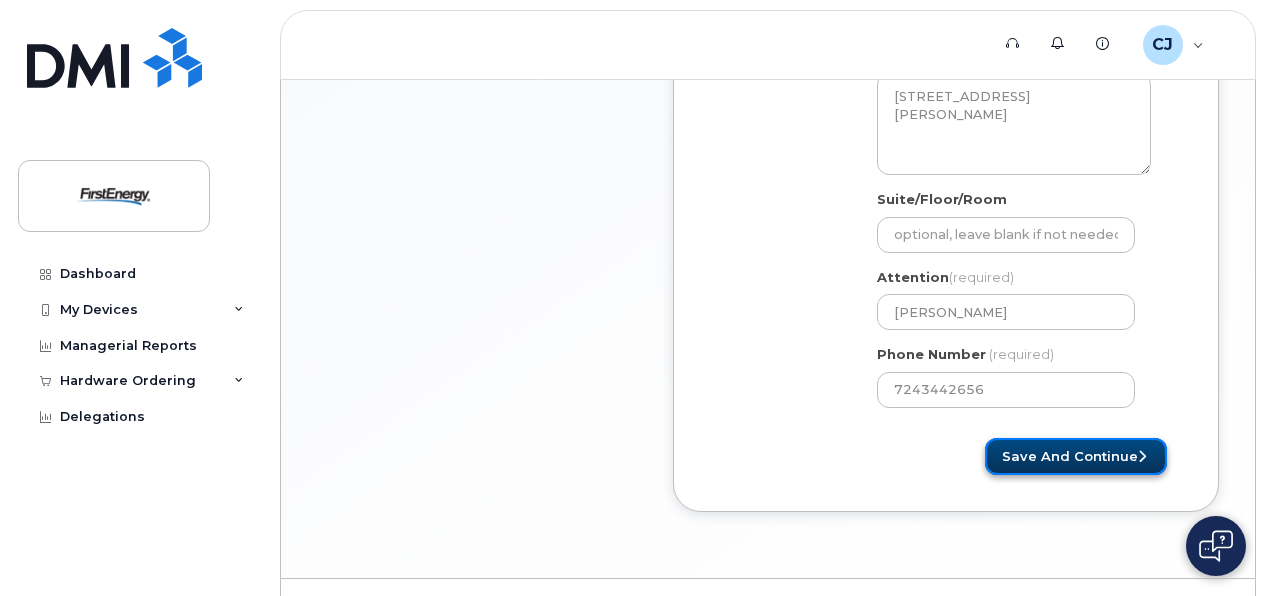 click on "Save and Continue" 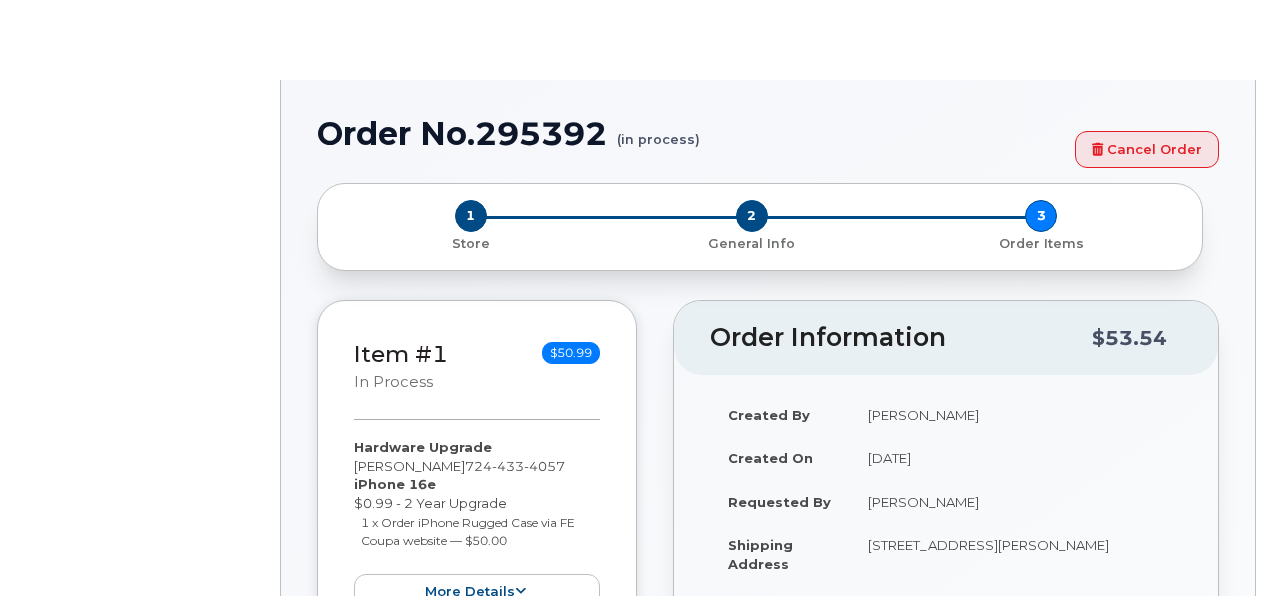 scroll, scrollTop: 0, scrollLeft: 0, axis: both 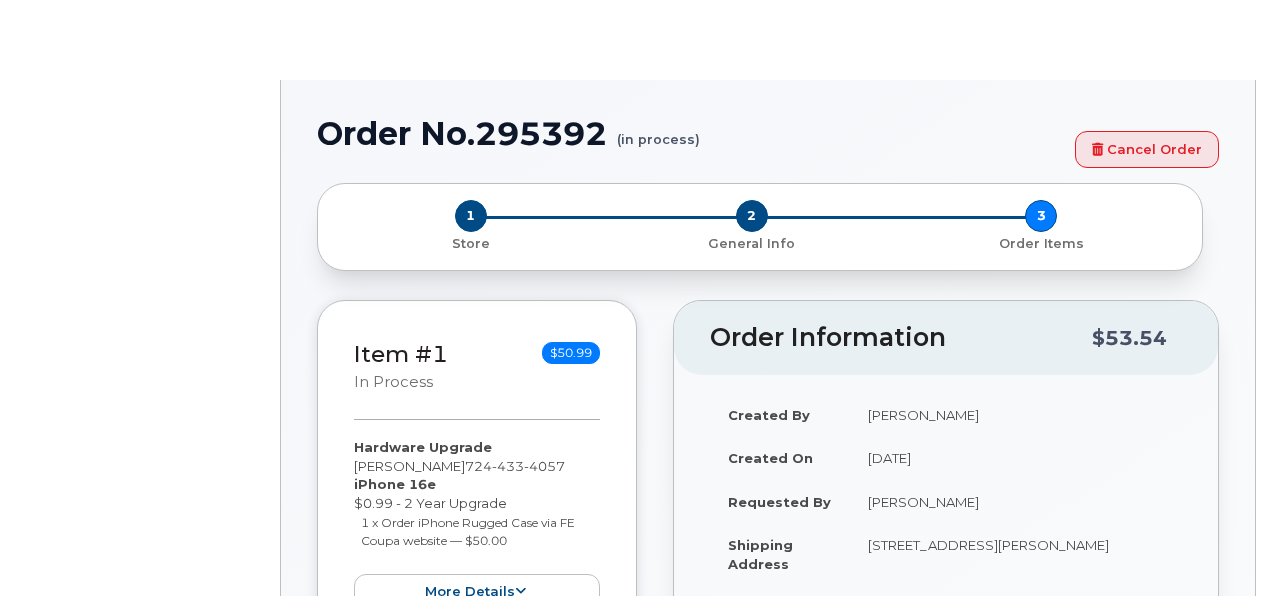 type on "2069418" 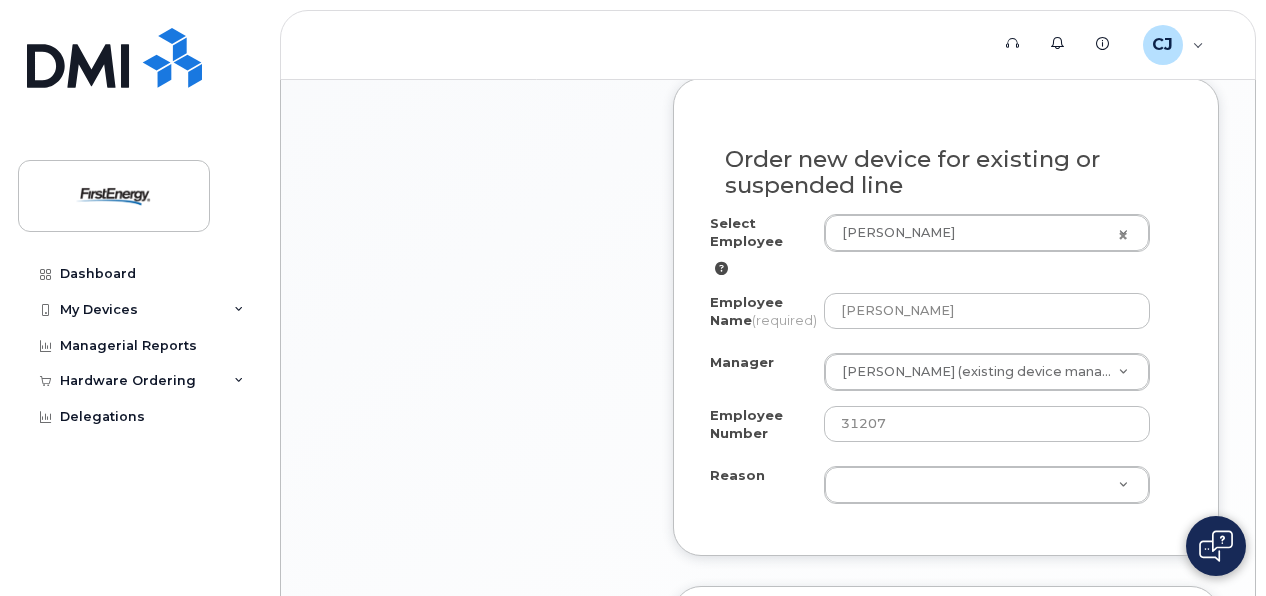 scroll, scrollTop: 1240, scrollLeft: 0, axis: vertical 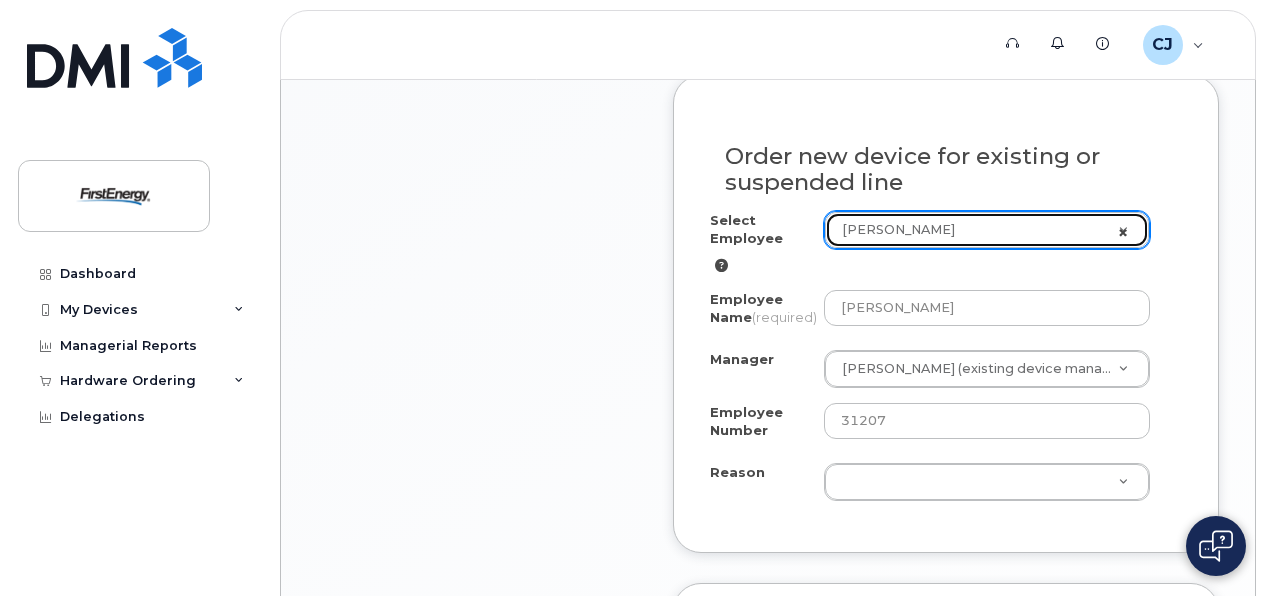 type 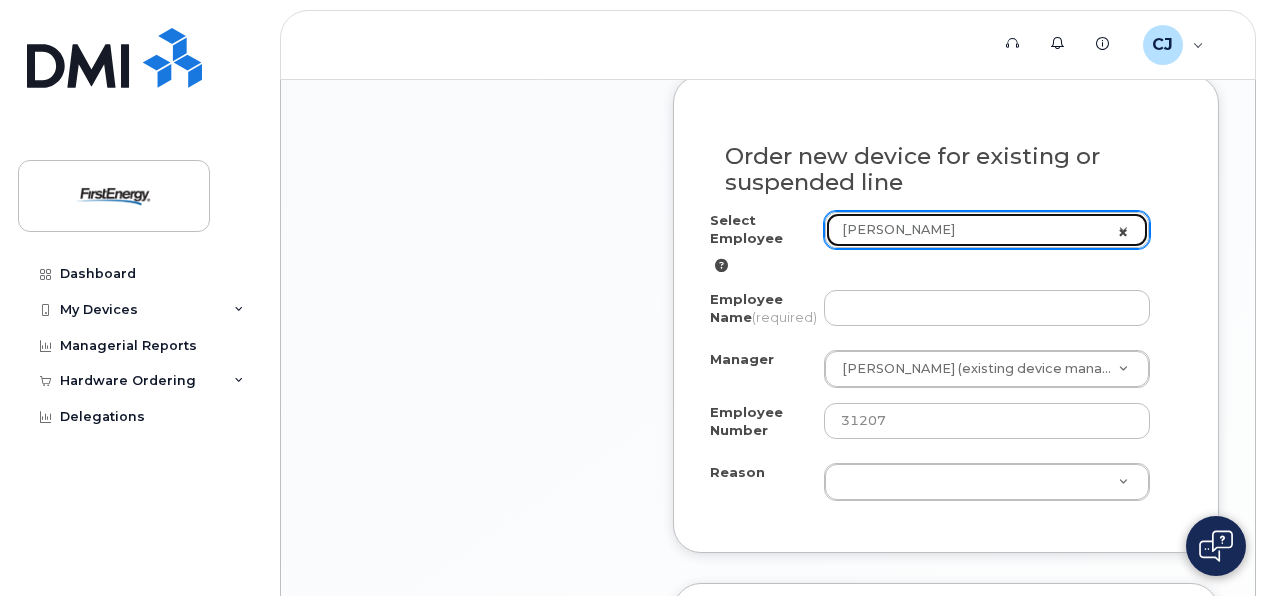 select on "1662235" 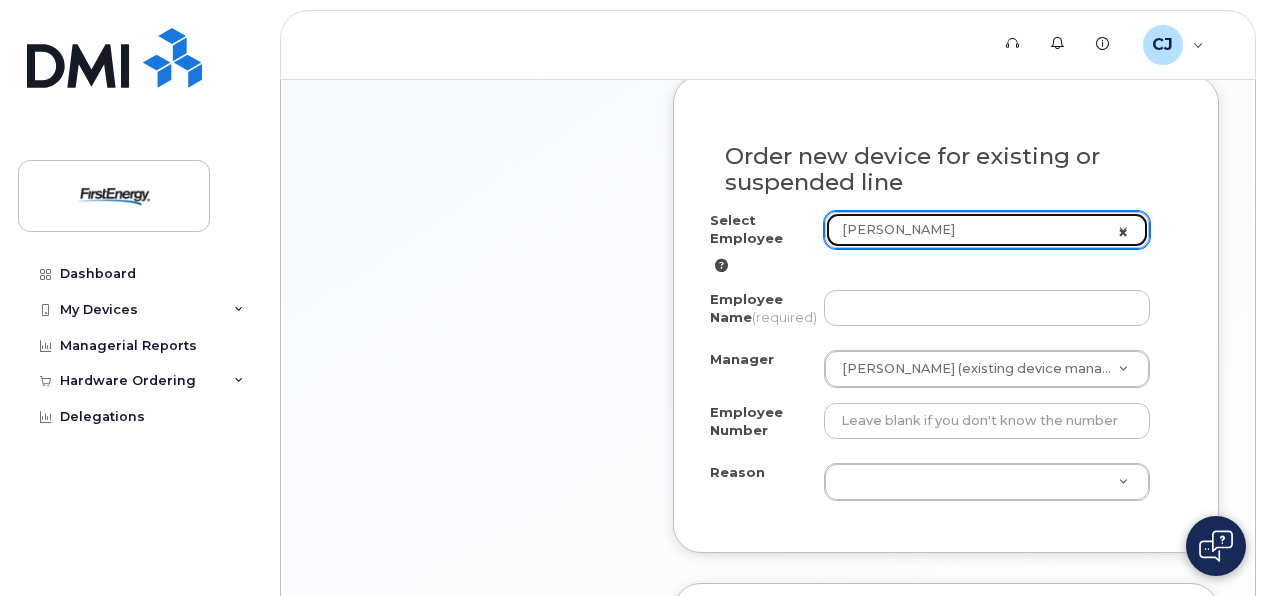 click on "John W Cole Jr" 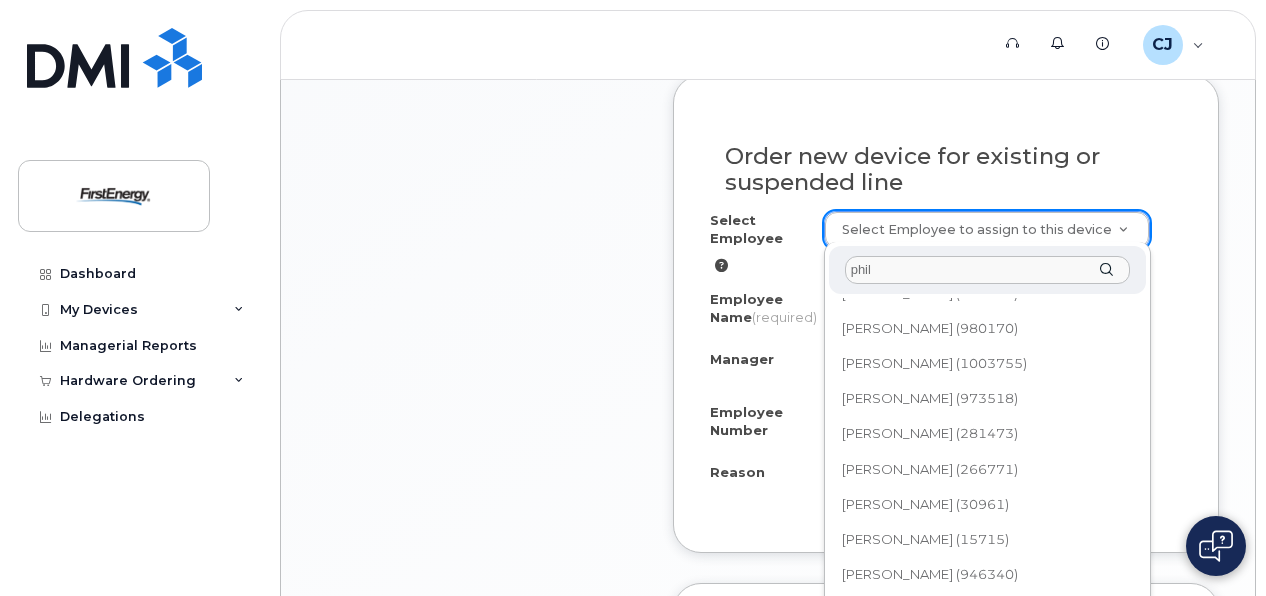 scroll, scrollTop: 2200, scrollLeft: 0, axis: vertical 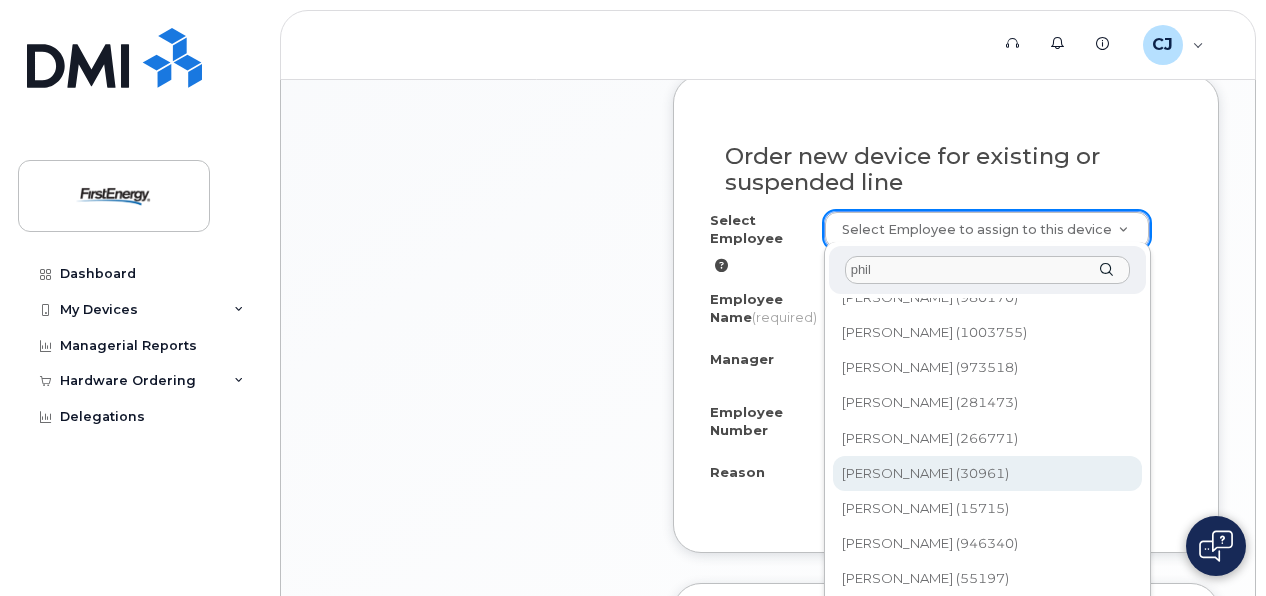 type on "phil" 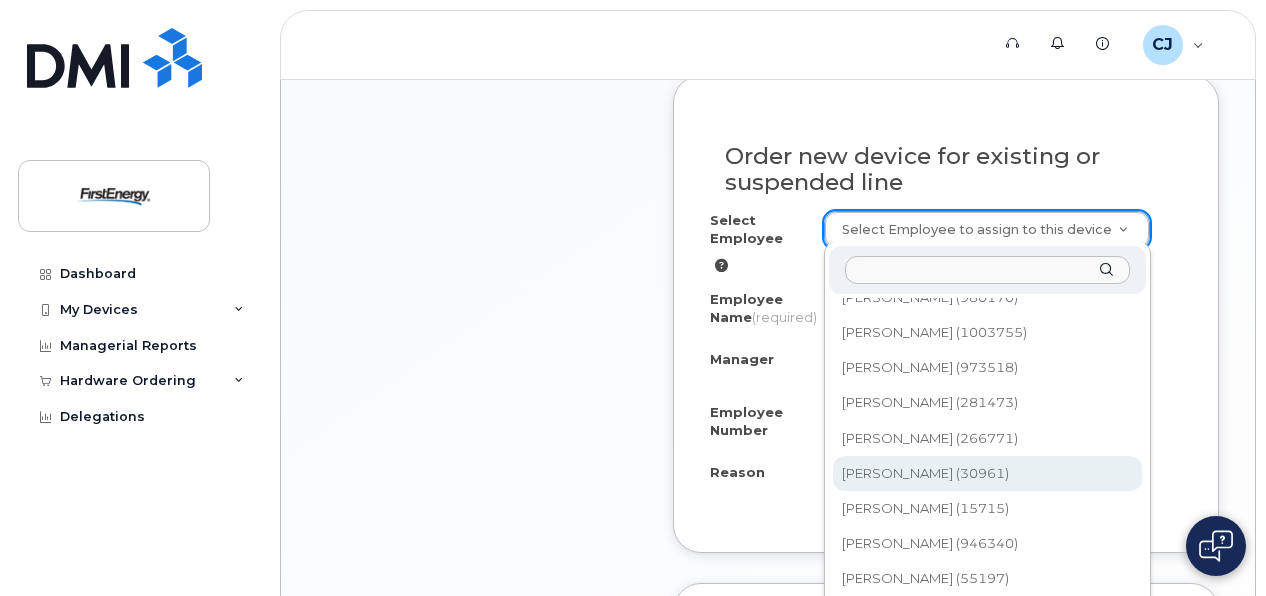 type on "Philip A Carter" 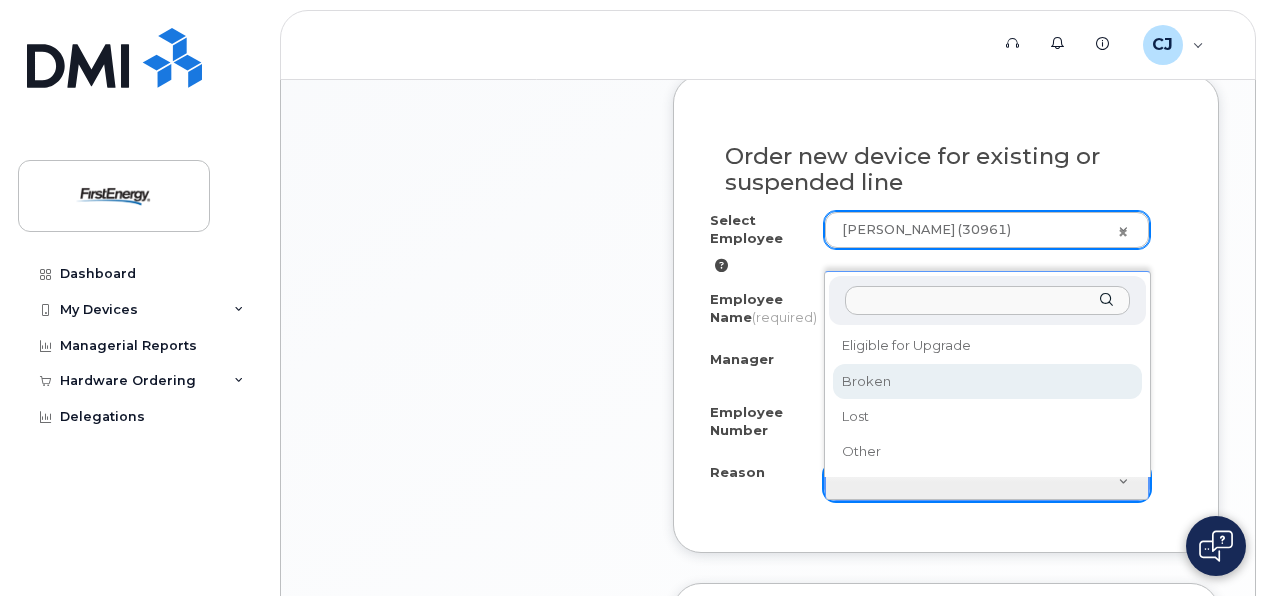select on "broken" 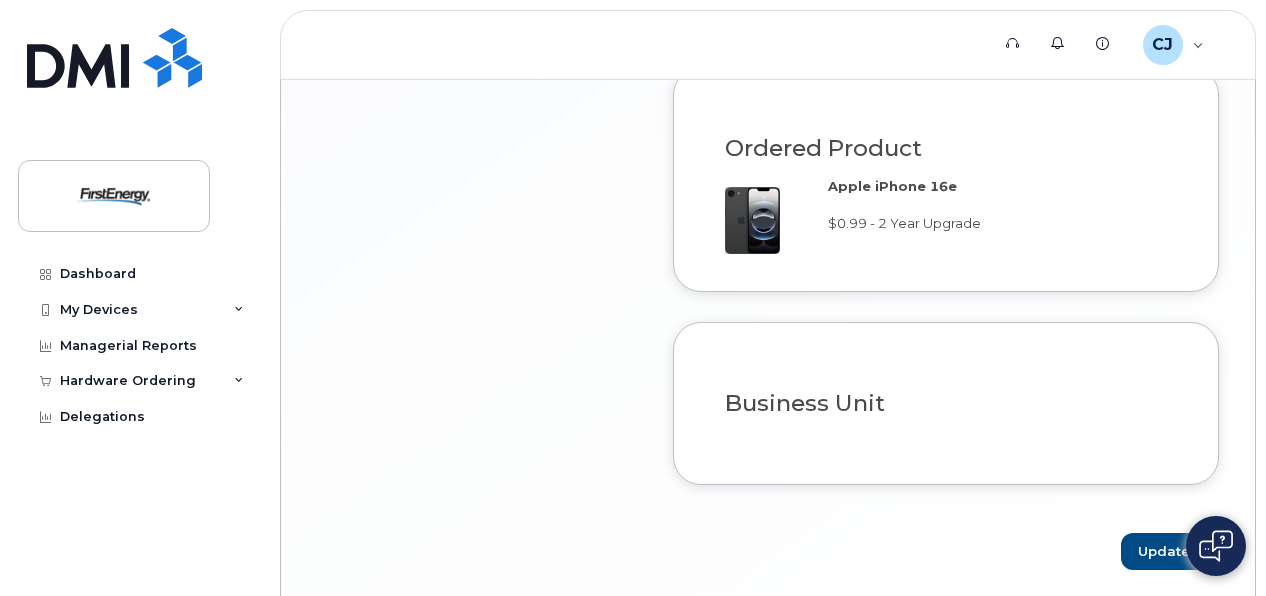 scroll, scrollTop: 1922, scrollLeft: 0, axis: vertical 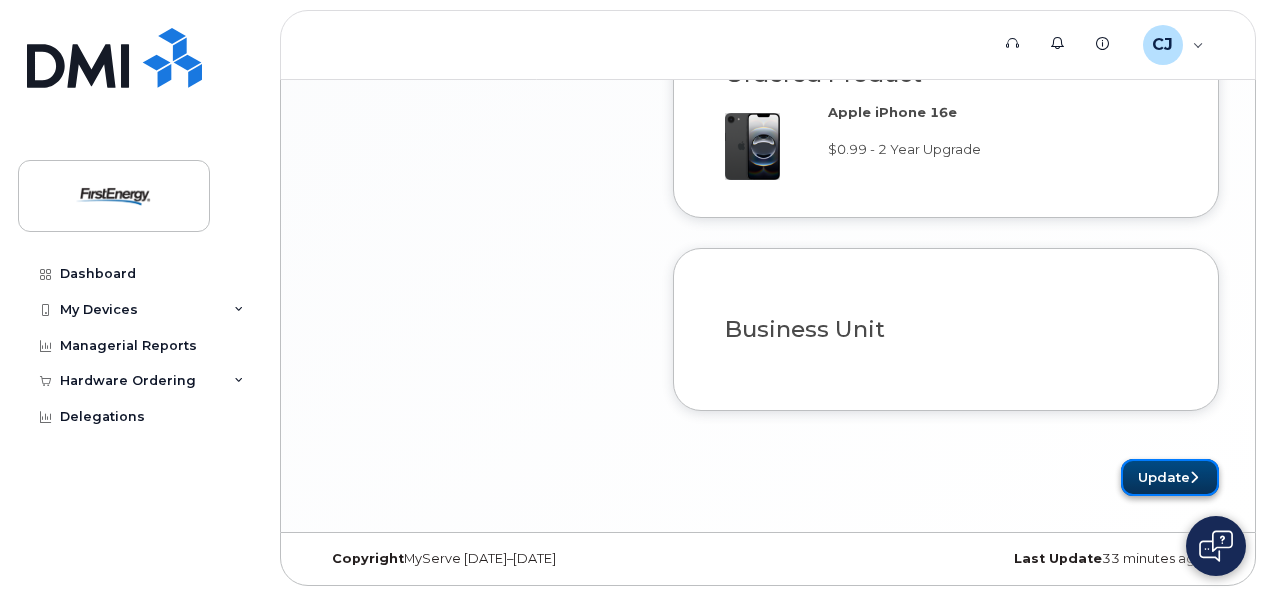 click on "Update" 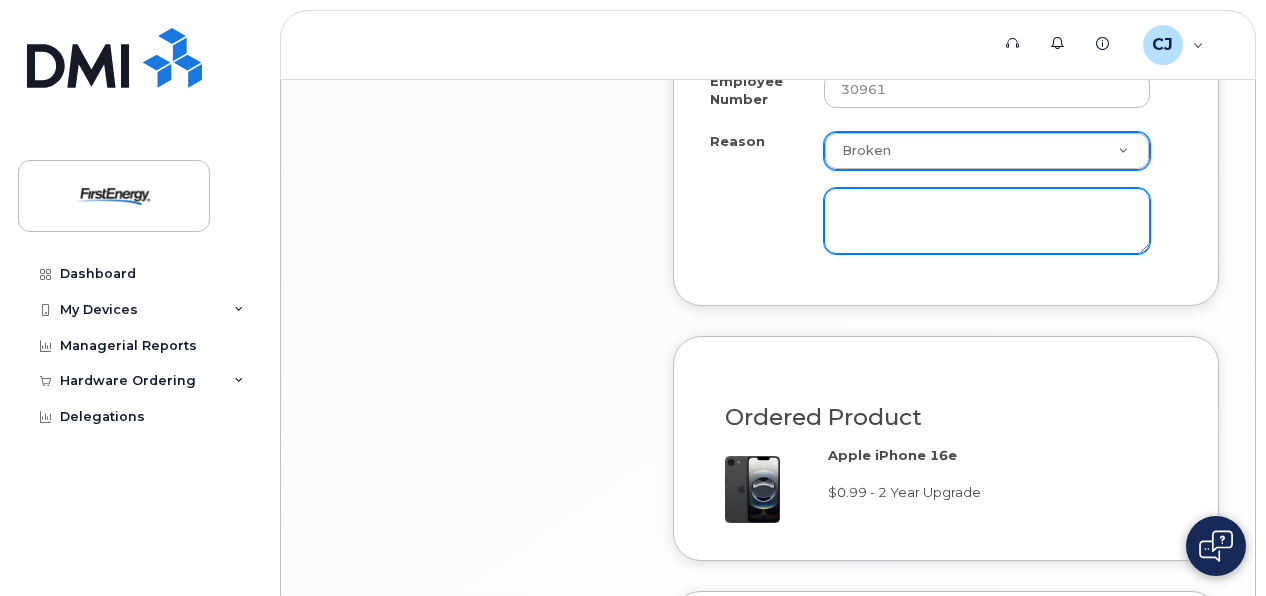 scroll, scrollTop: 1471, scrollLeft: 0, axis: vertical 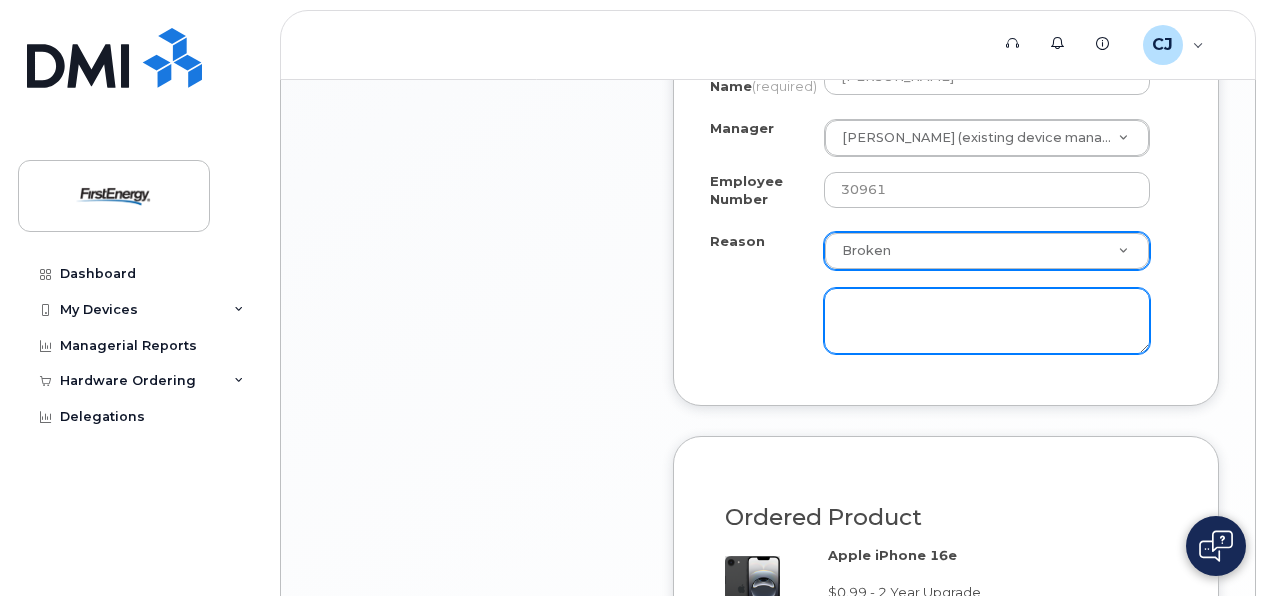 click 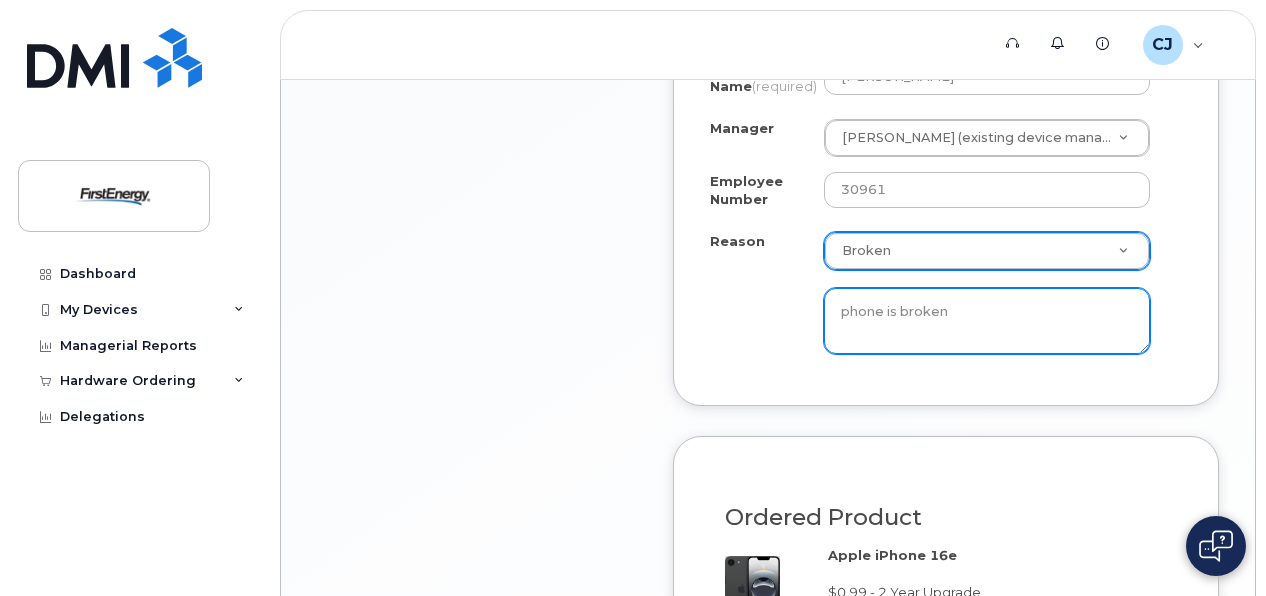 click on "phone is broken" 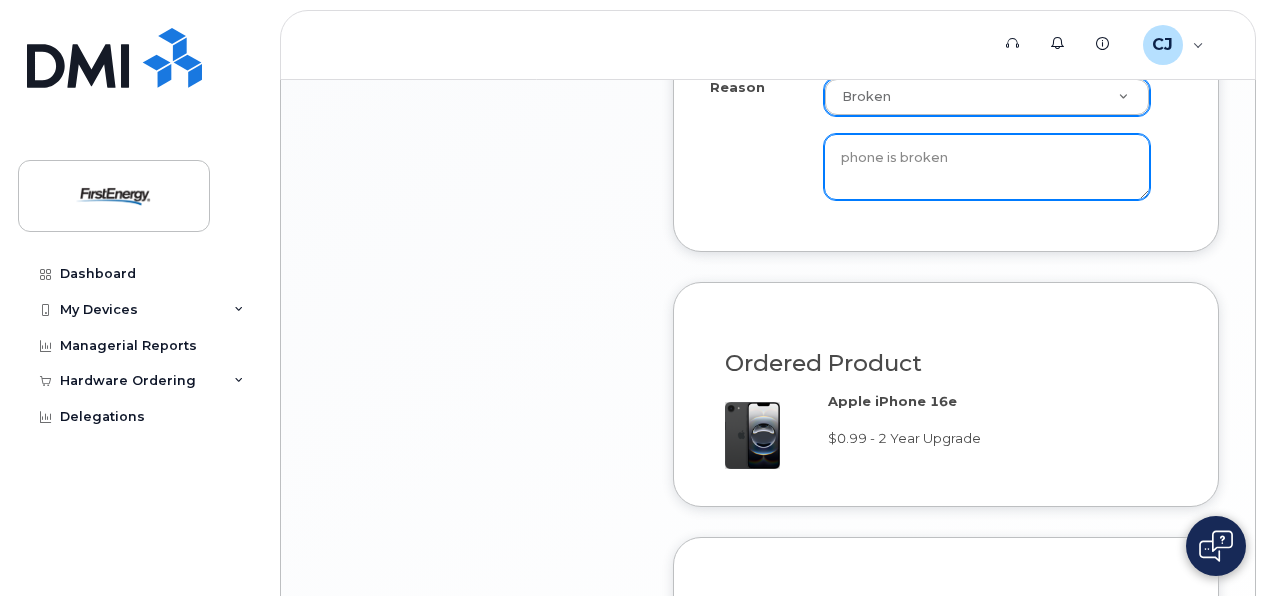 scroll, scrollTop: 1871, scrollLeft: 0, axis: vertical 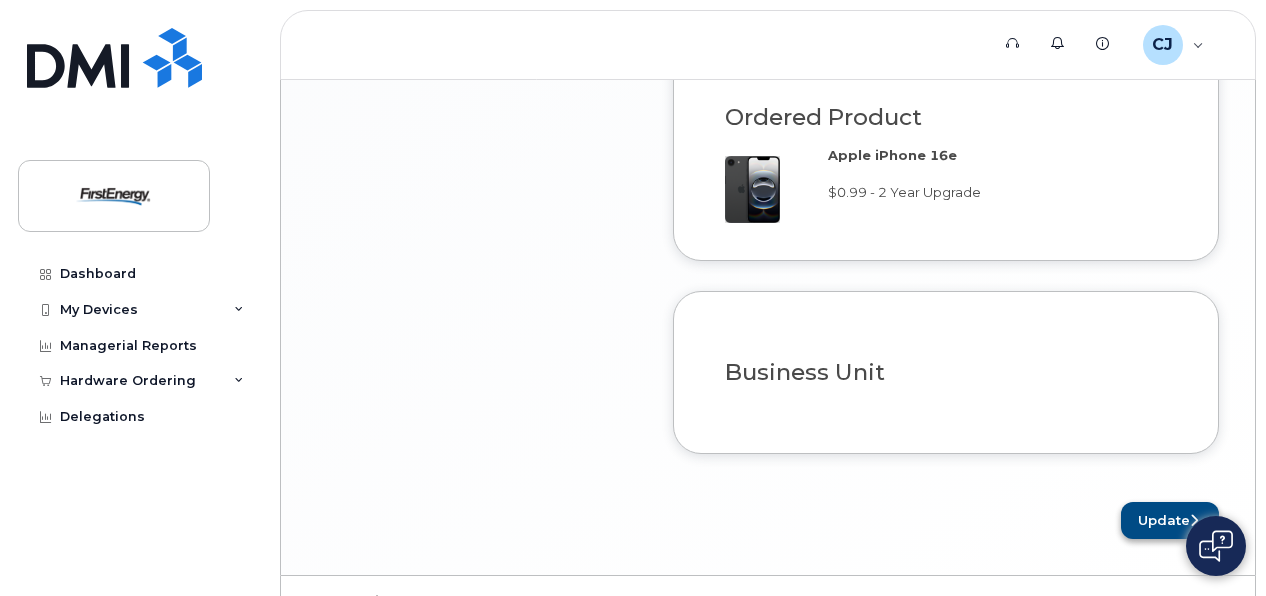 type on "phone is broken" 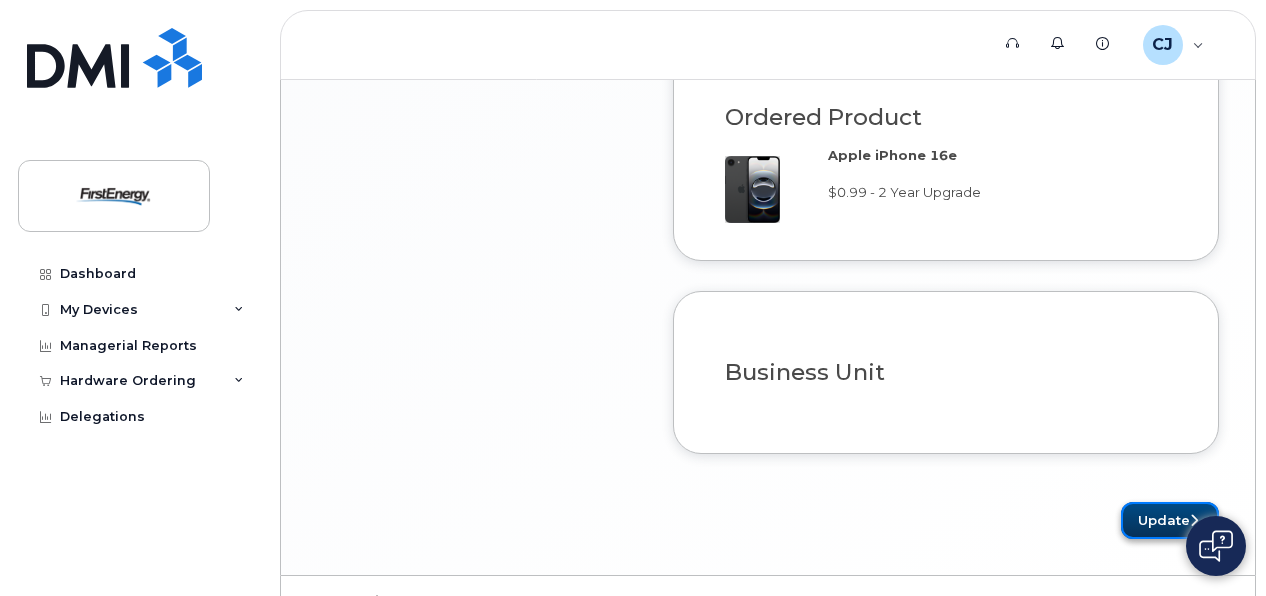 click on "Update" 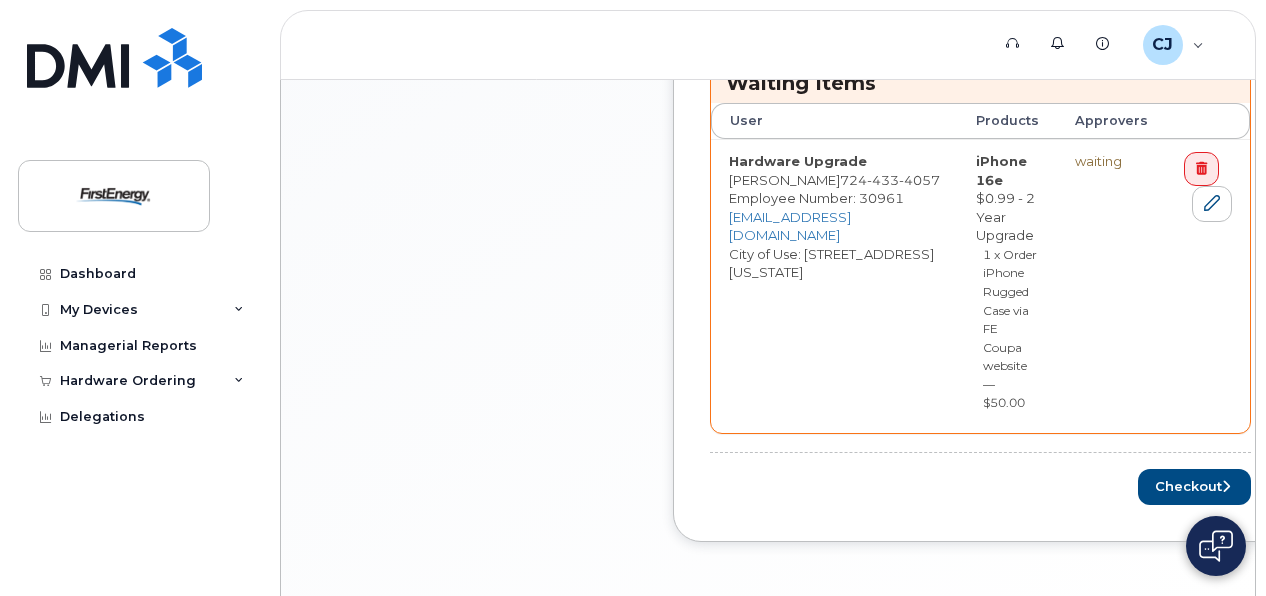 scroll, scrollTop: 1134, scrollLeft: 0, axis: vertical 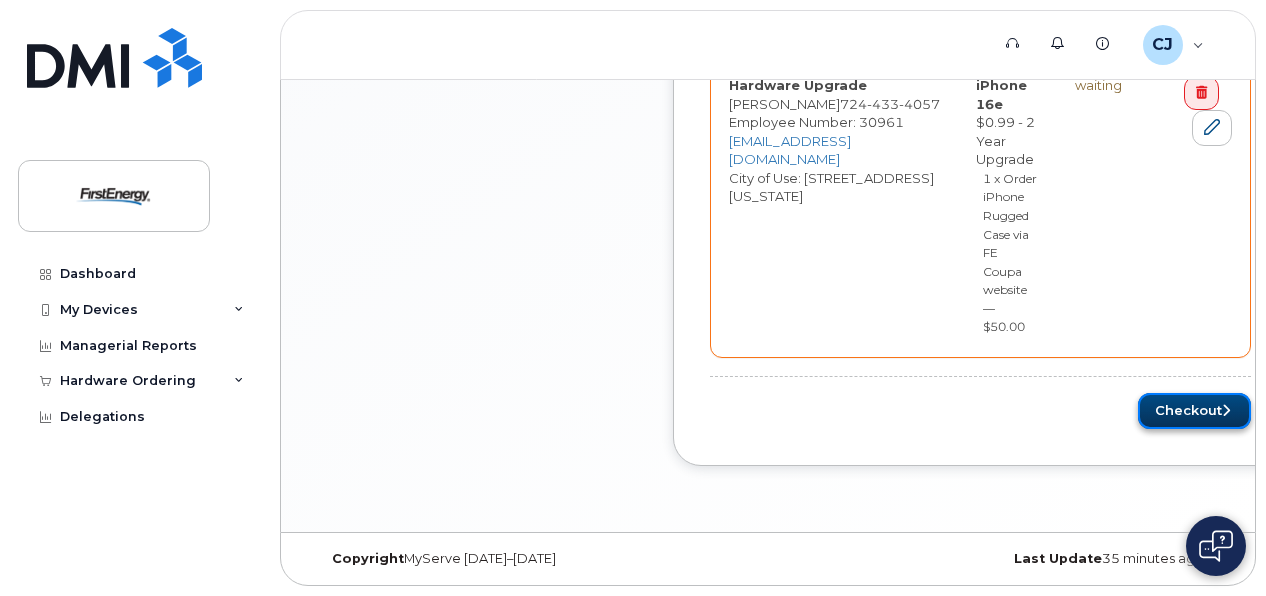 click on "Checkout" 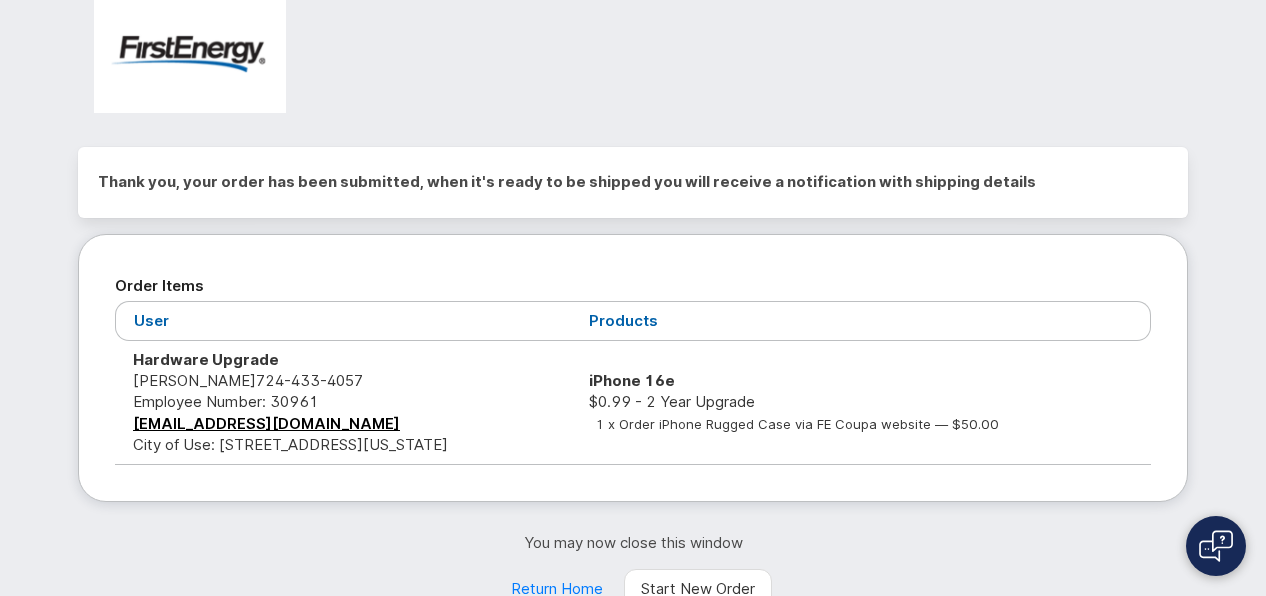 scroll, scrollTop: 0, scrollLeft: 0, axis: both 